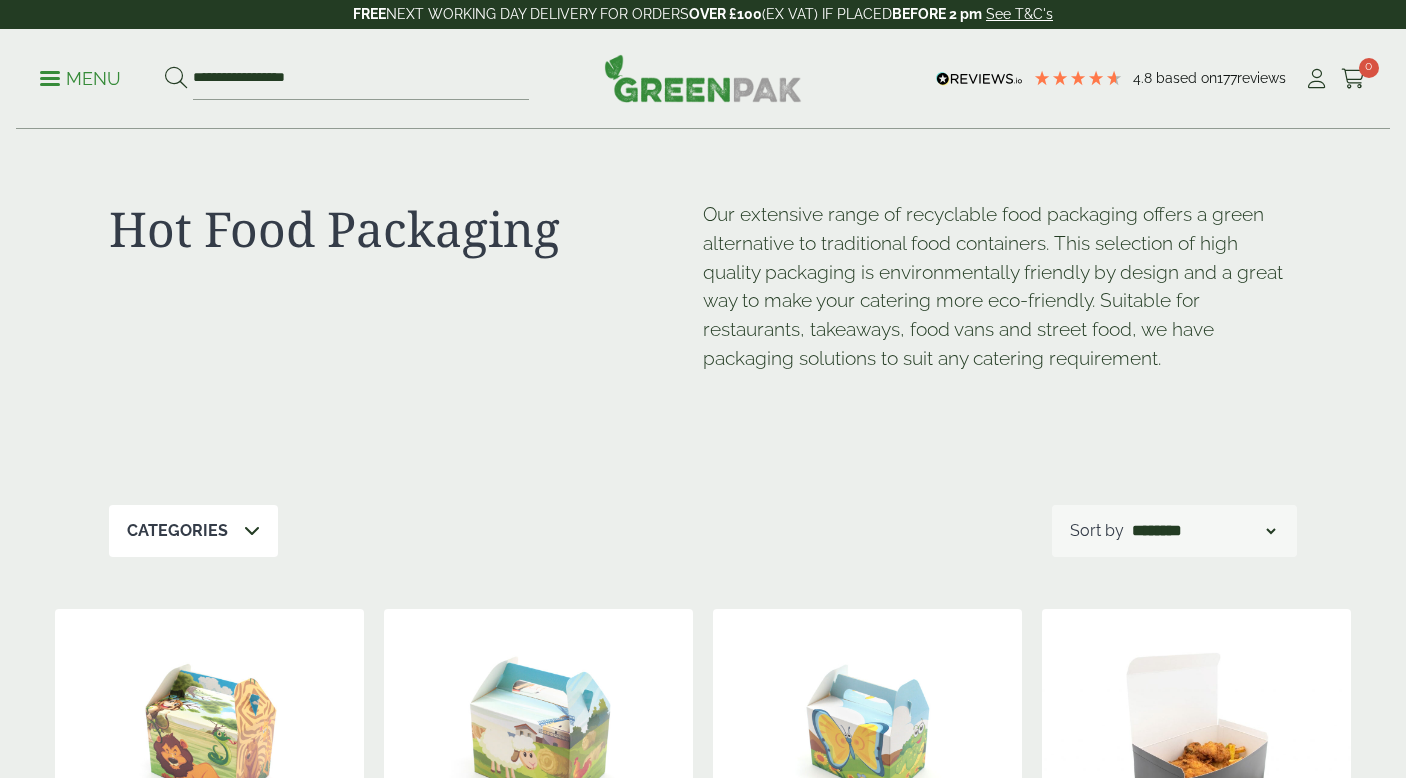 scroll, scrollTop: 0, scrollLeft: 0, axis: both 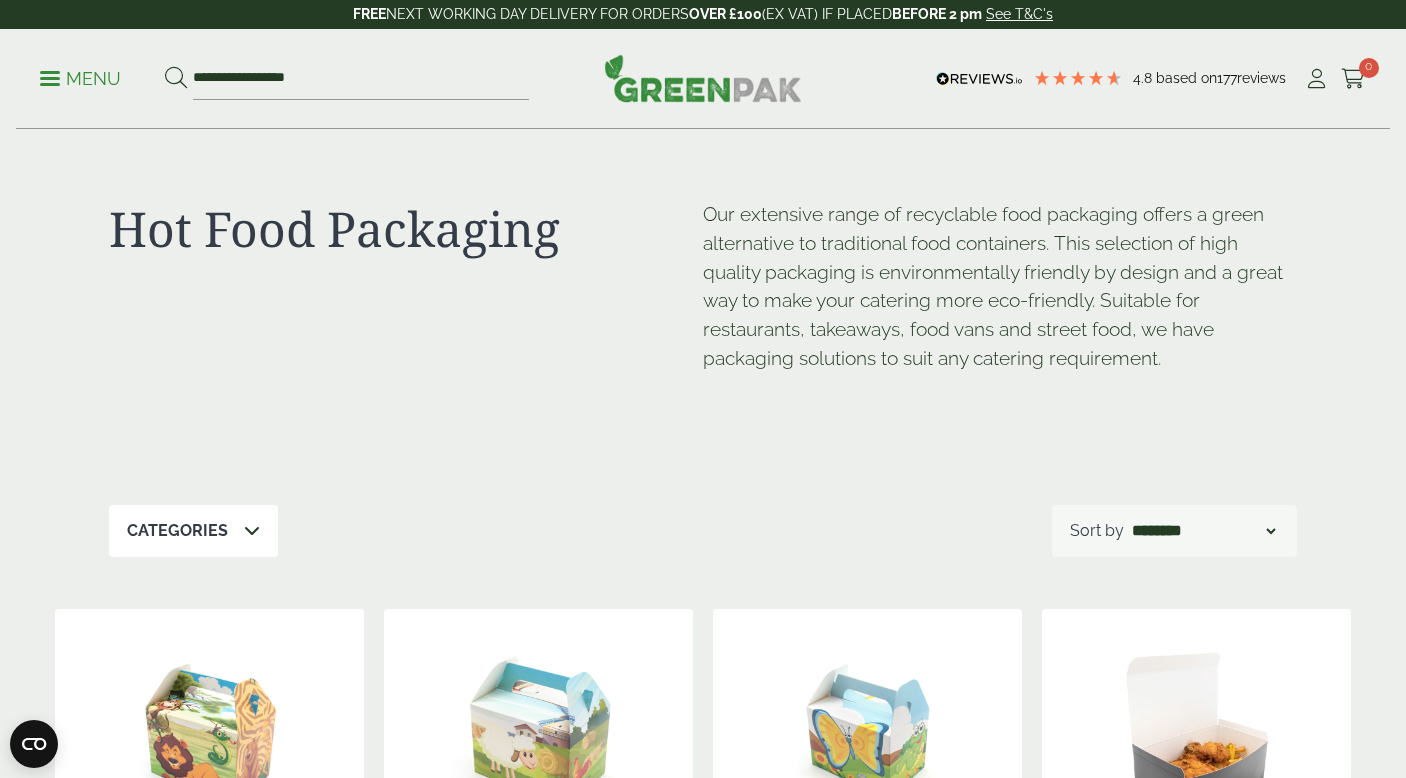 click on "Menu" at bounding box center (80, 79) 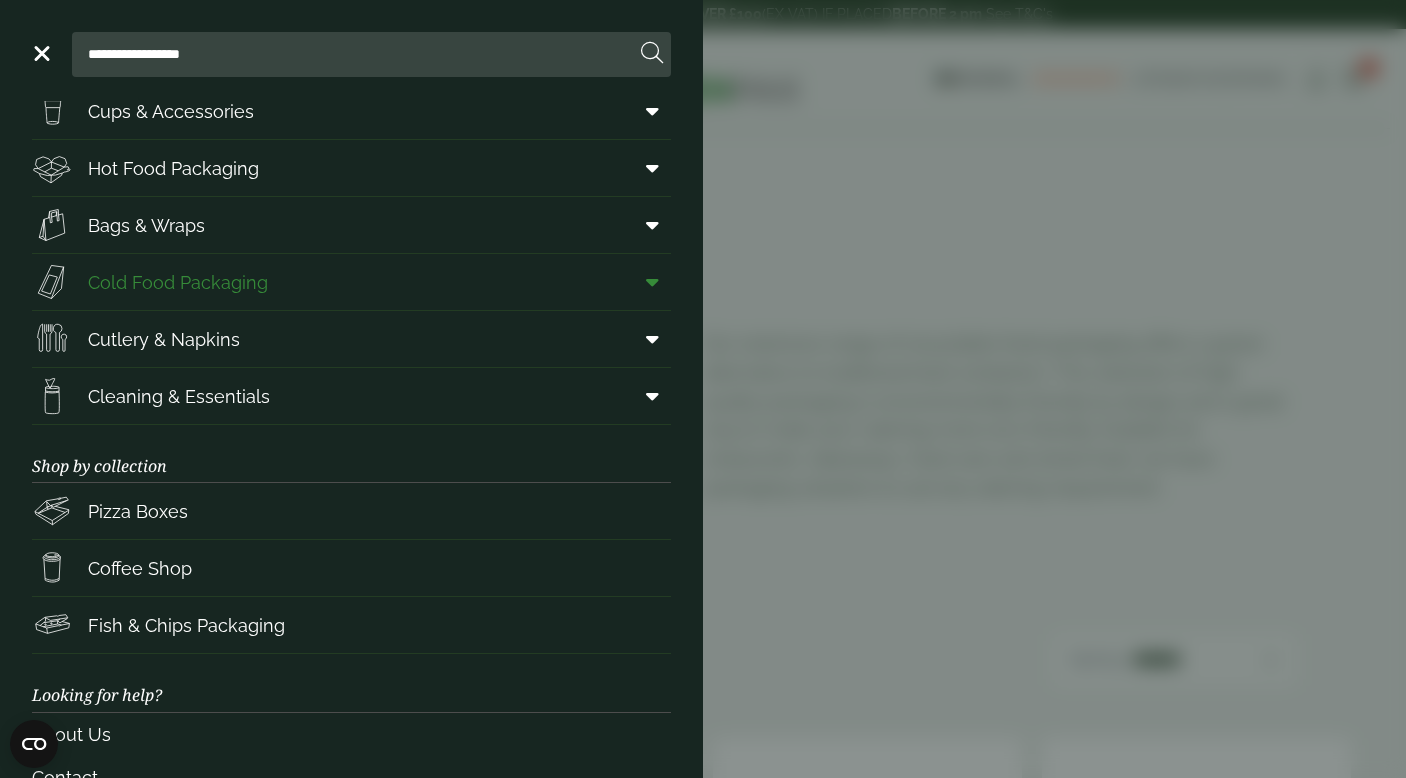scroll, scrollTop: 102, scrollLeft: 0, axis: vertical 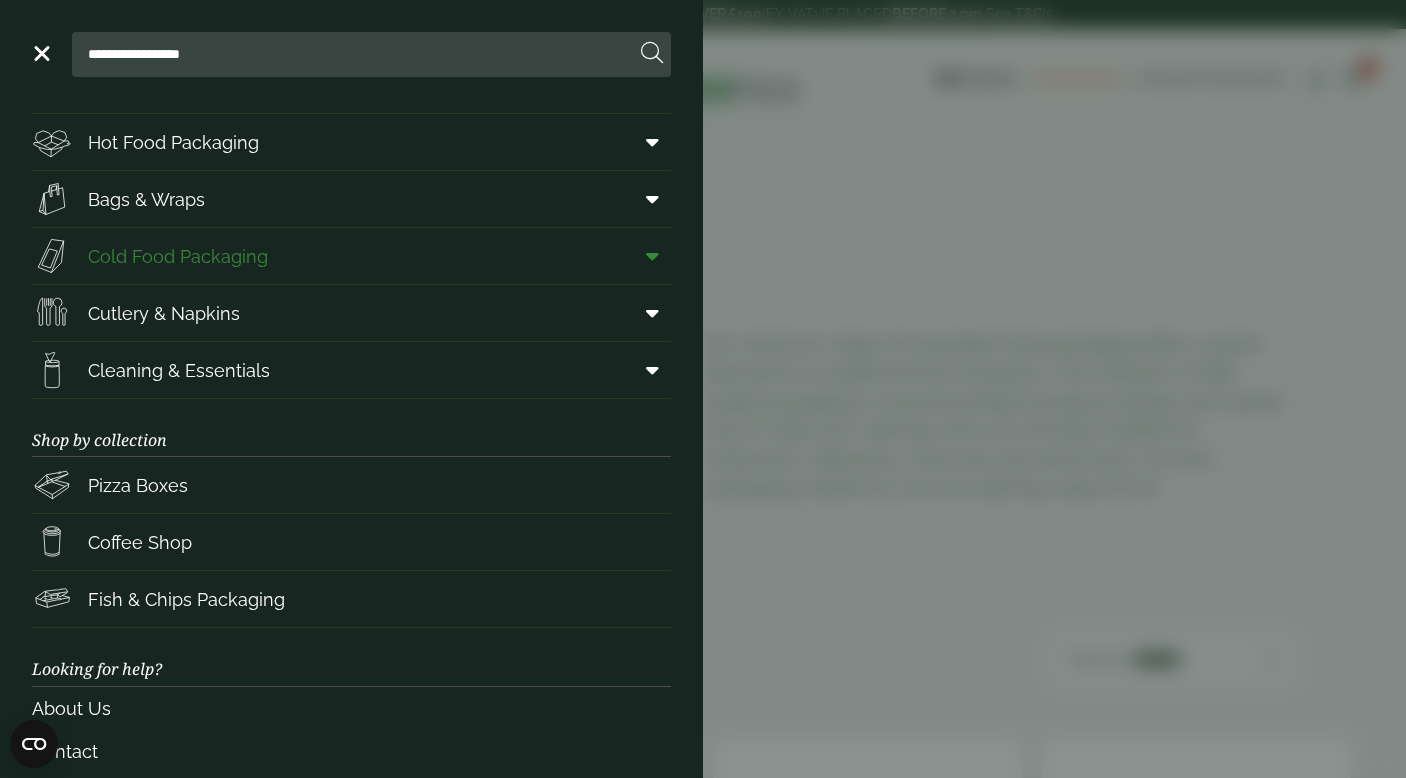 click on "Cold Food Packaging" at bounding box center (351, 256) 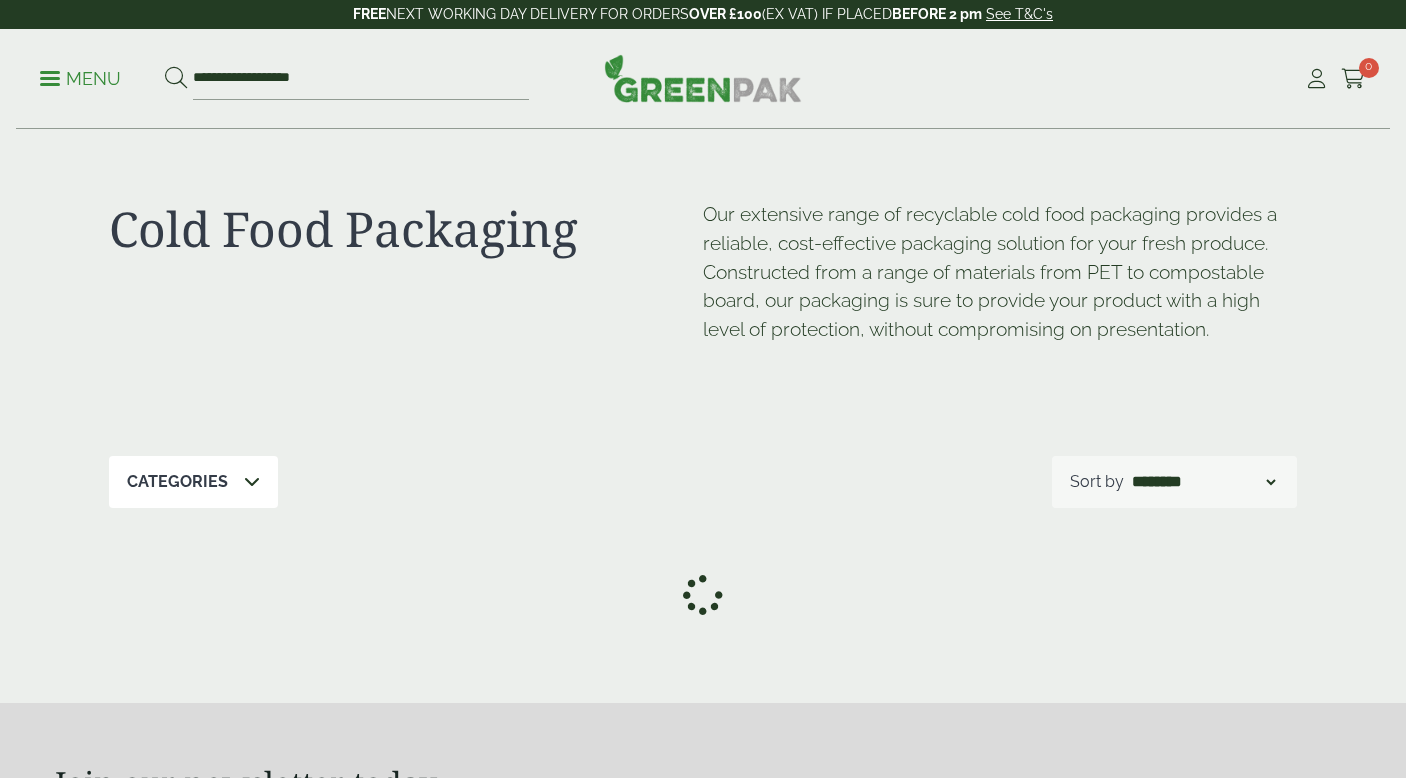 scroll, scrollTop: 0, scrollLeft: 0, axis: both 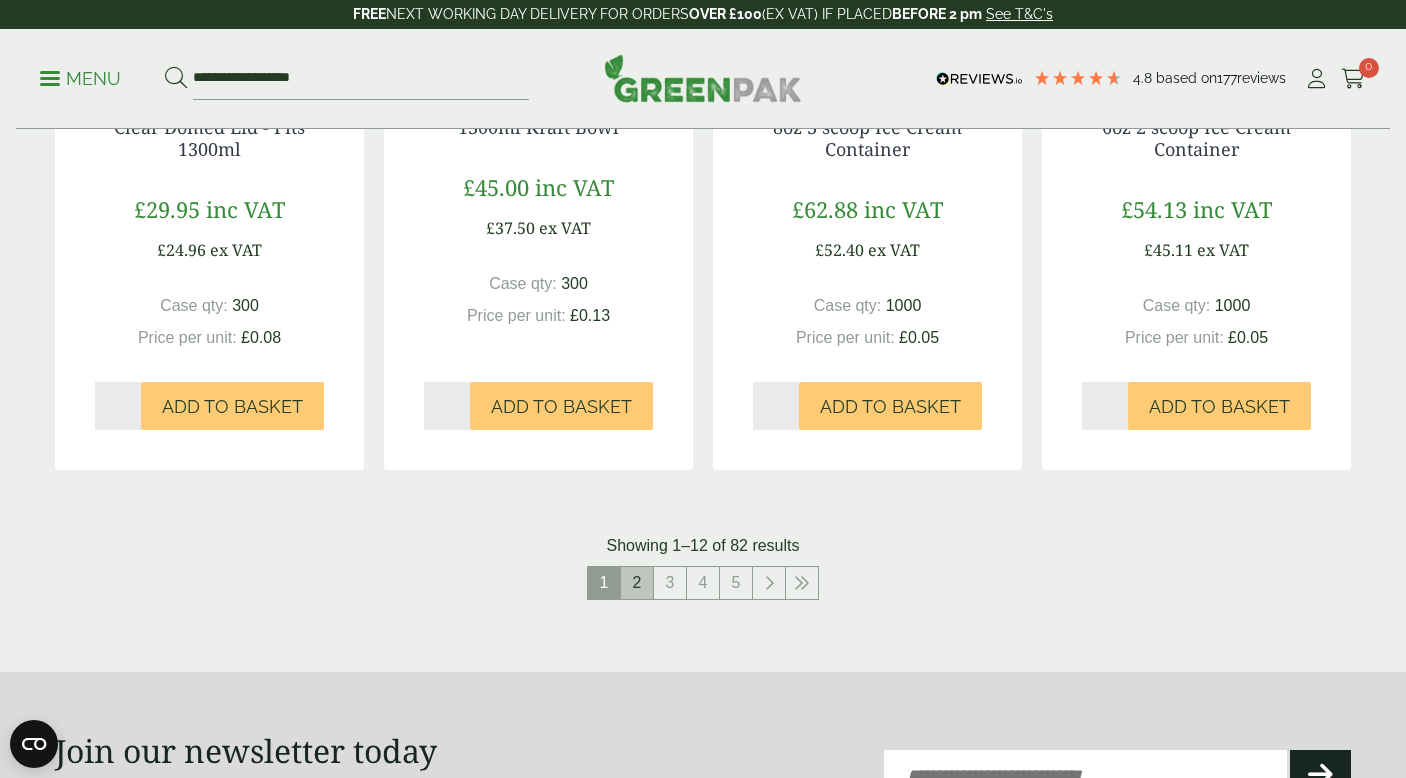 click on "2" at bounding box center (637, 583) 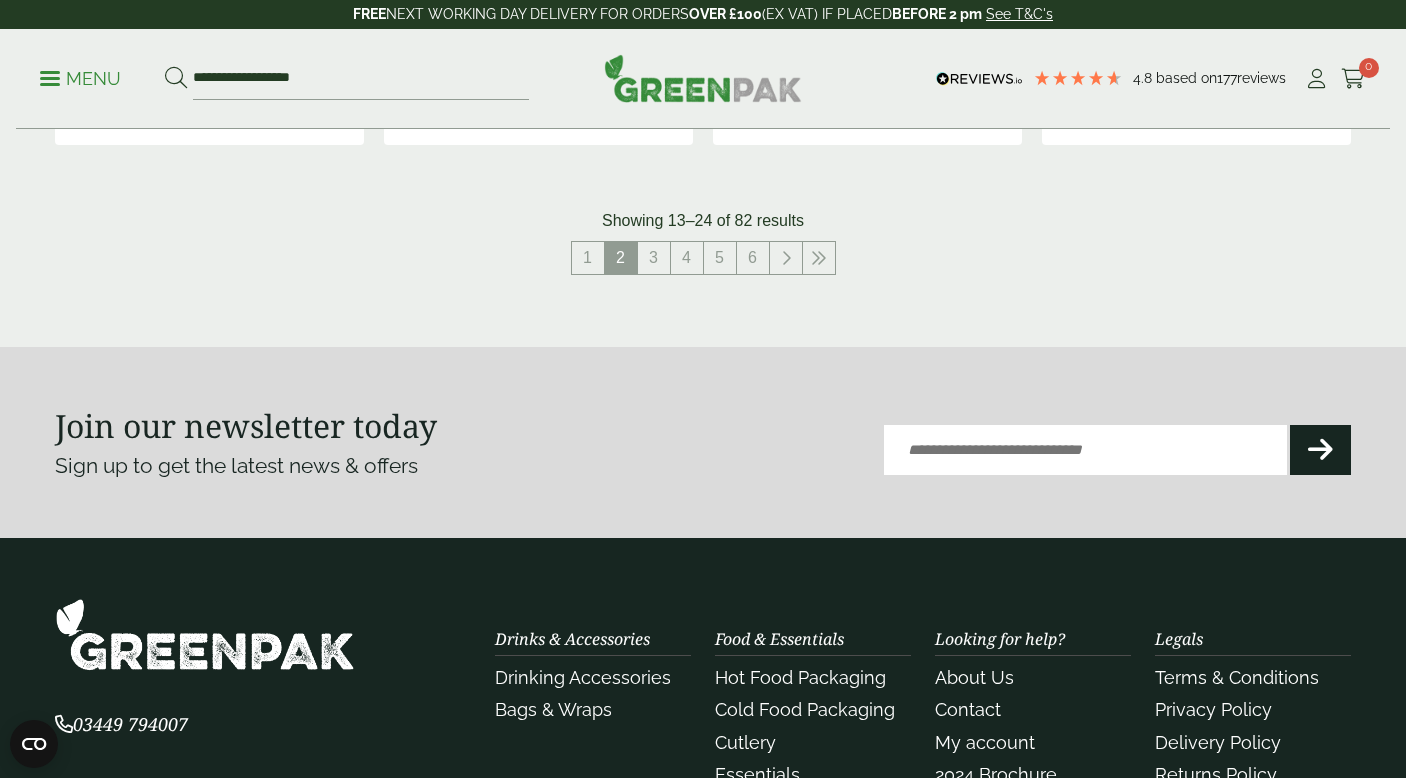 scroll, scrollTop: 2417, scrollLeft: 0, axis: vertical 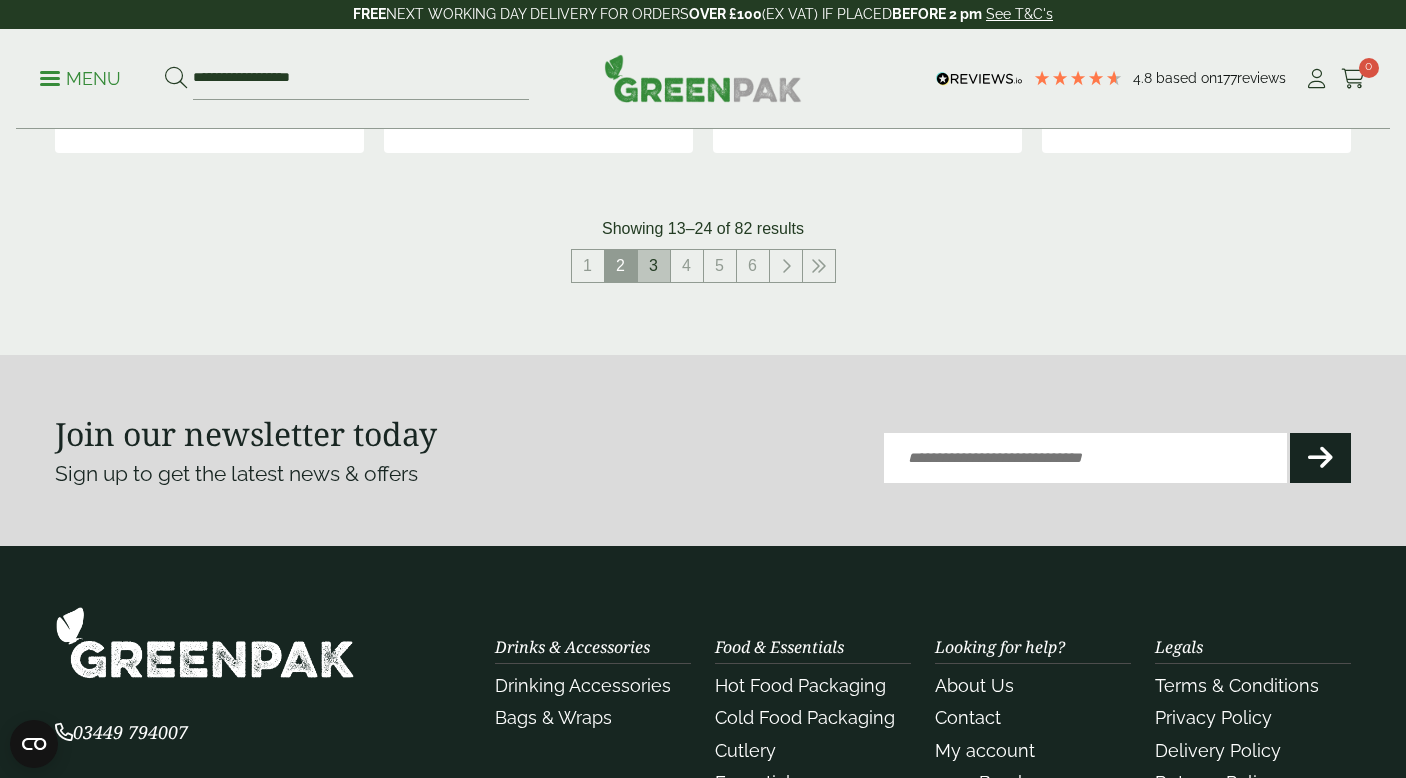 click on "3" at bounding box center (654, 266) 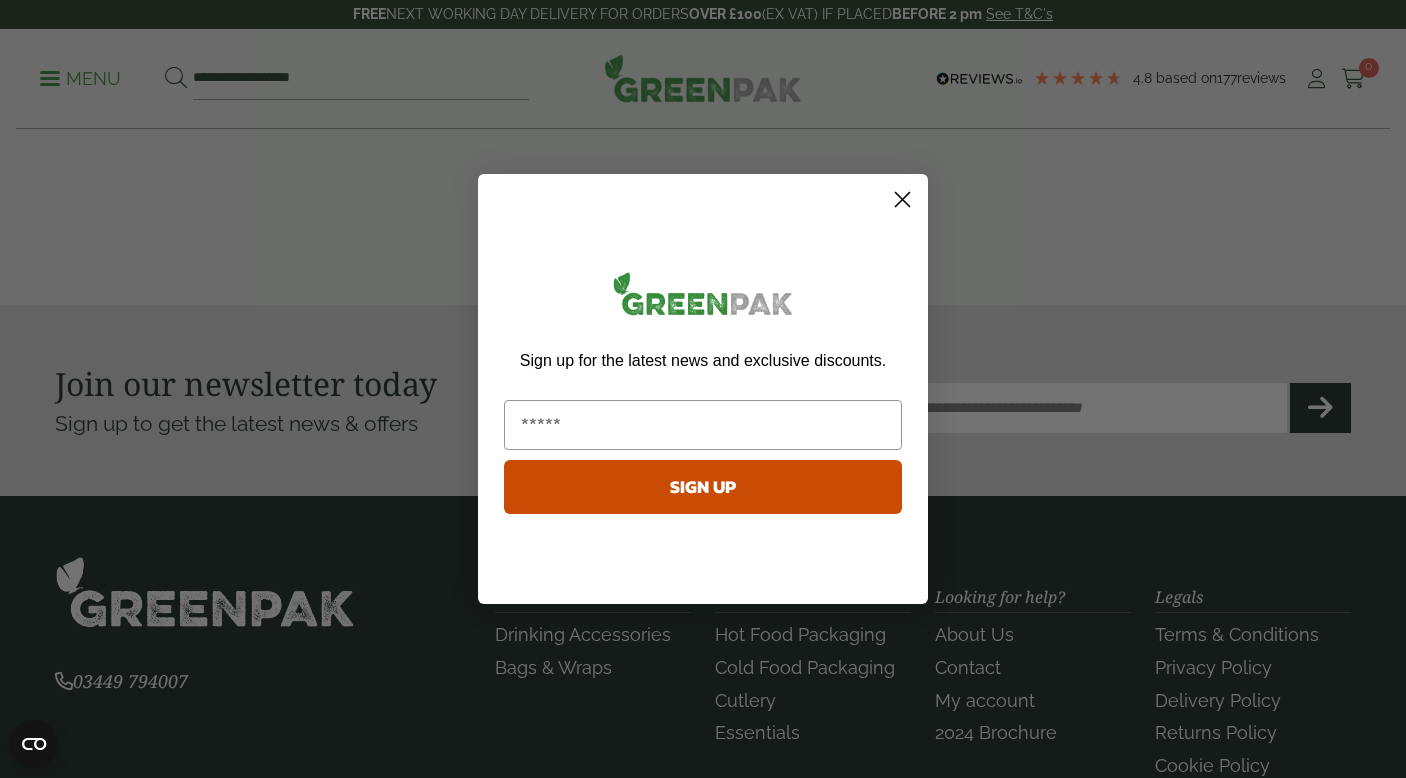 click 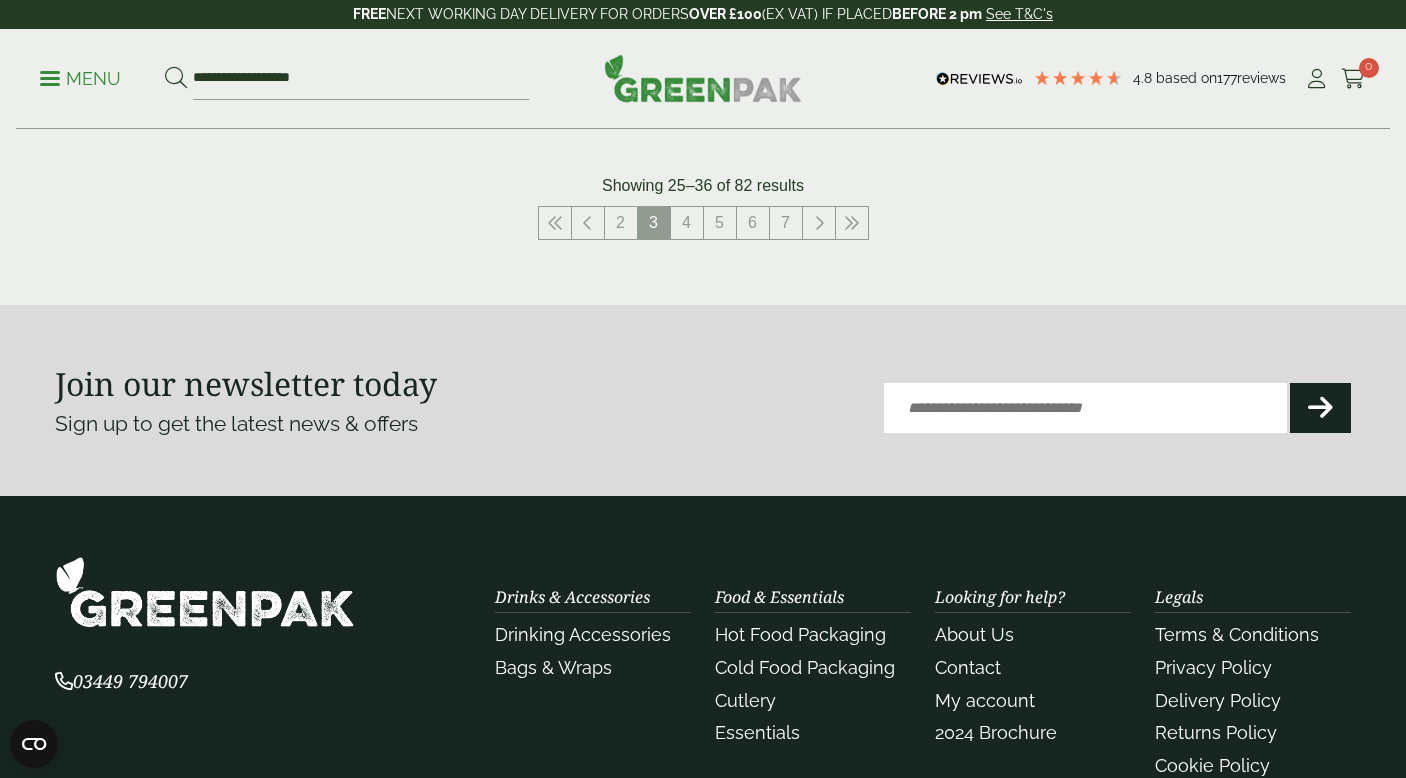 click on "Menu" at bounding box center (80, 77) 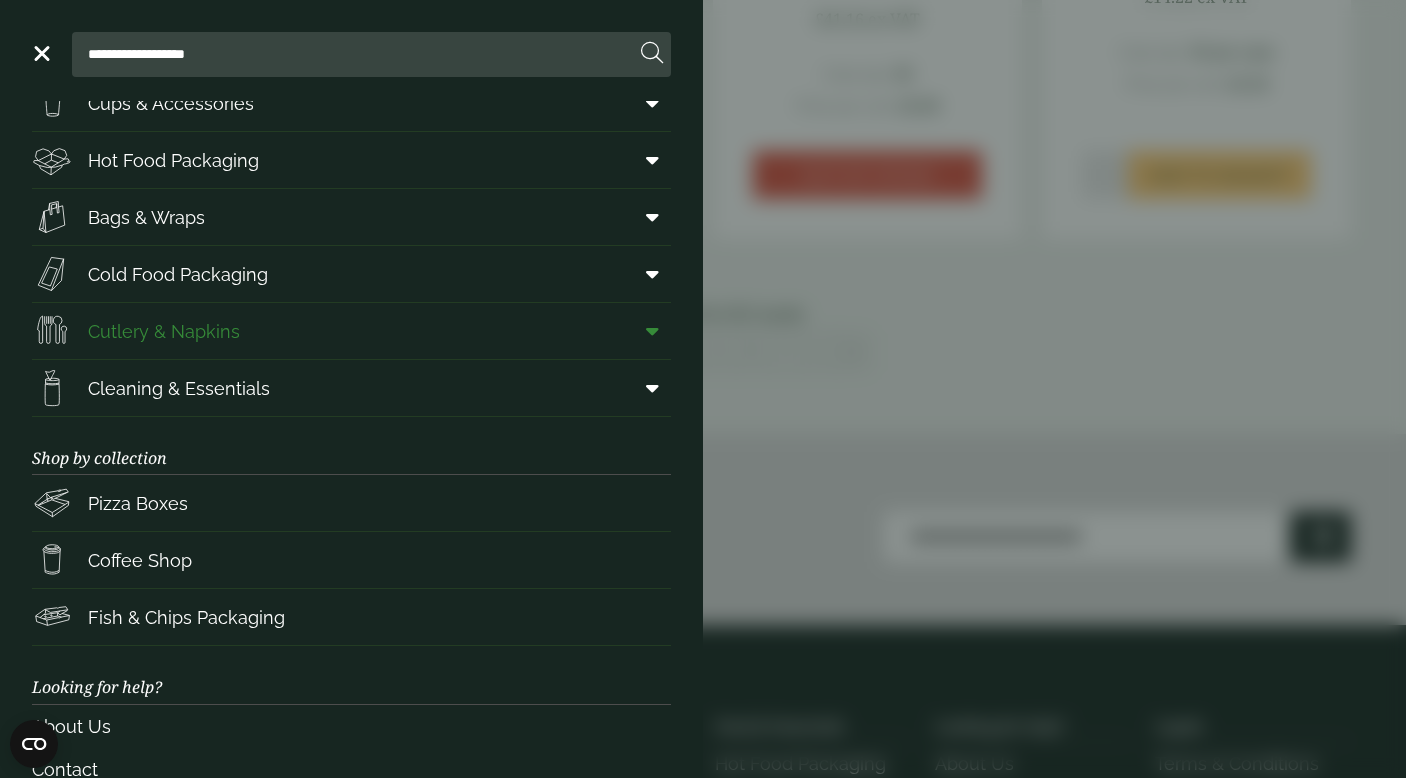 scroll, scrollTop: 47, scrollLeft: 0, axis: vertical 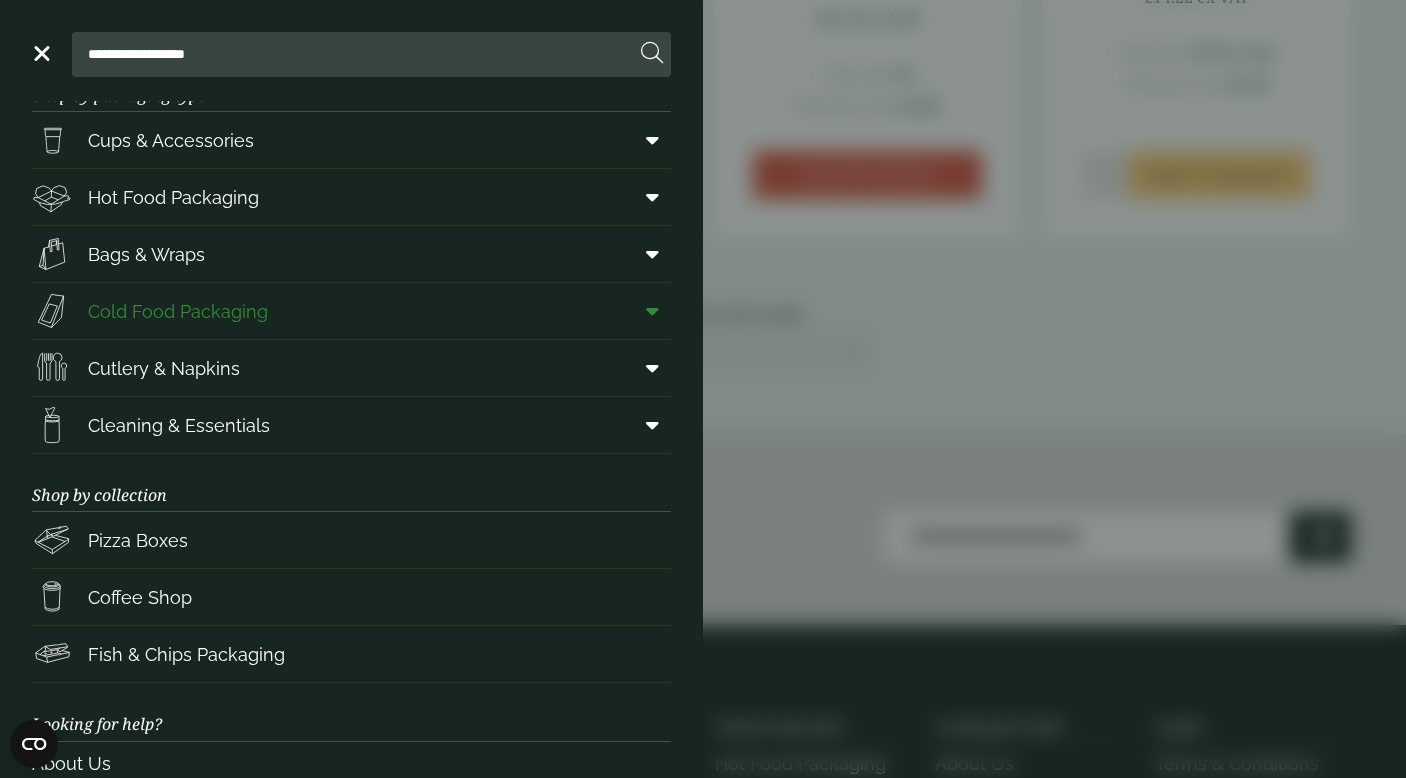 click at bounding box center (652, 311) 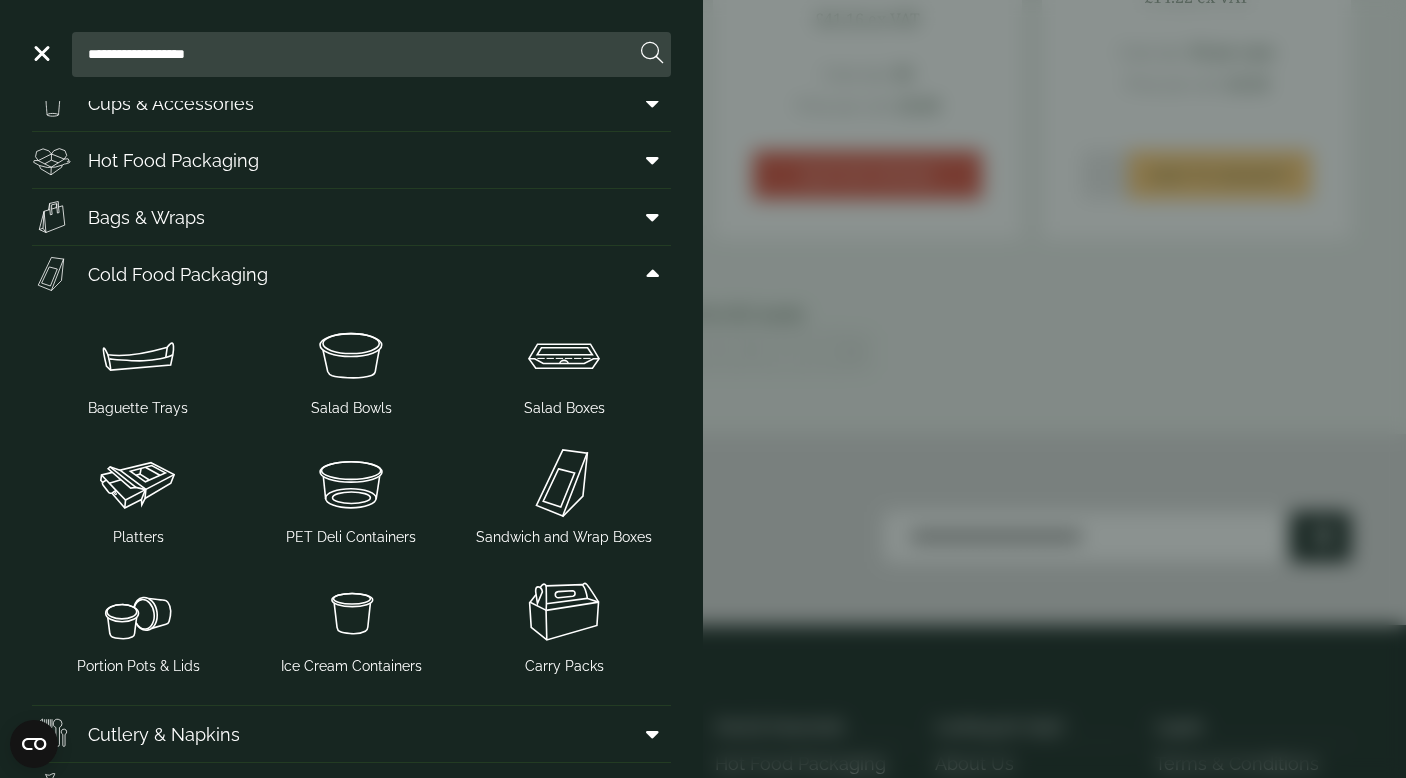 scroll, scrollTop: 100, scrollLeft: 0, axis: vertical 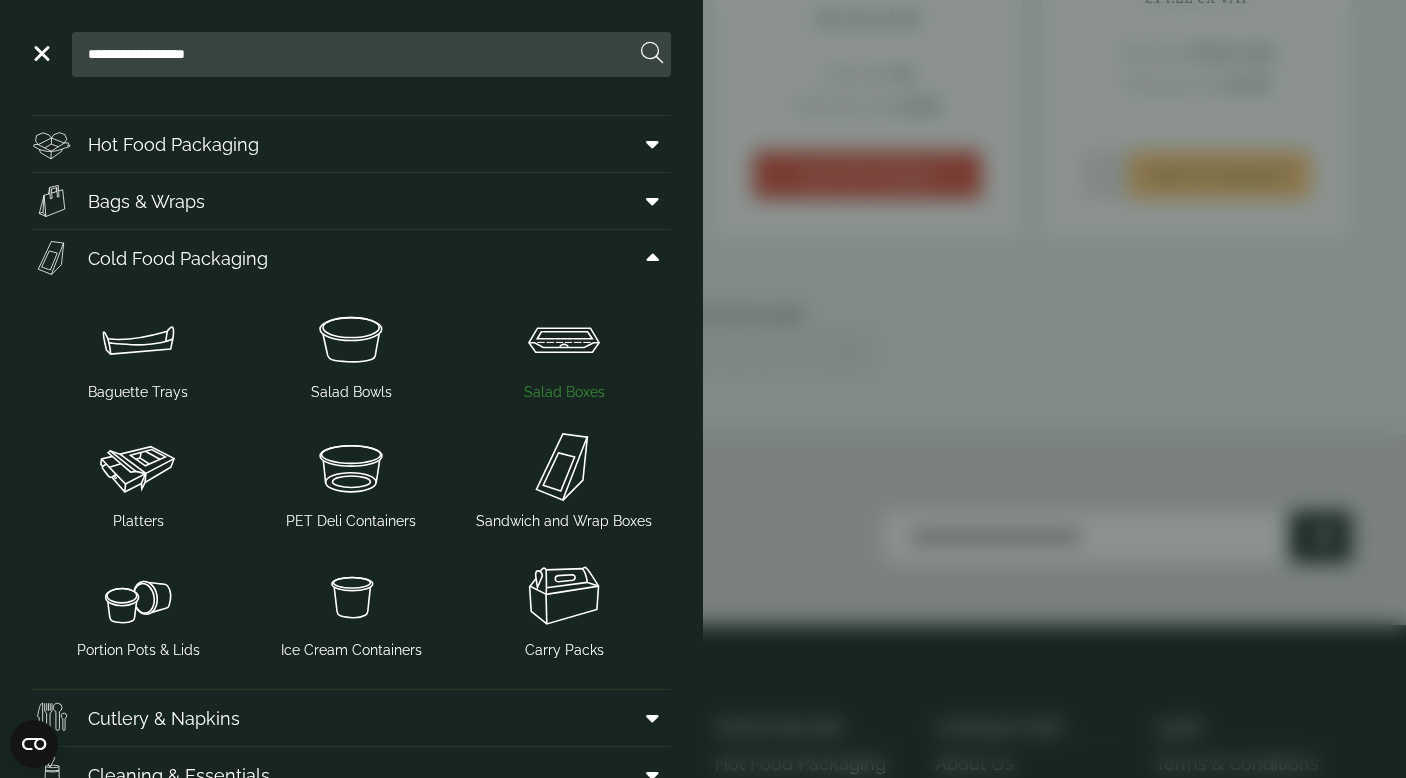 click at bounding box center [564, 338] 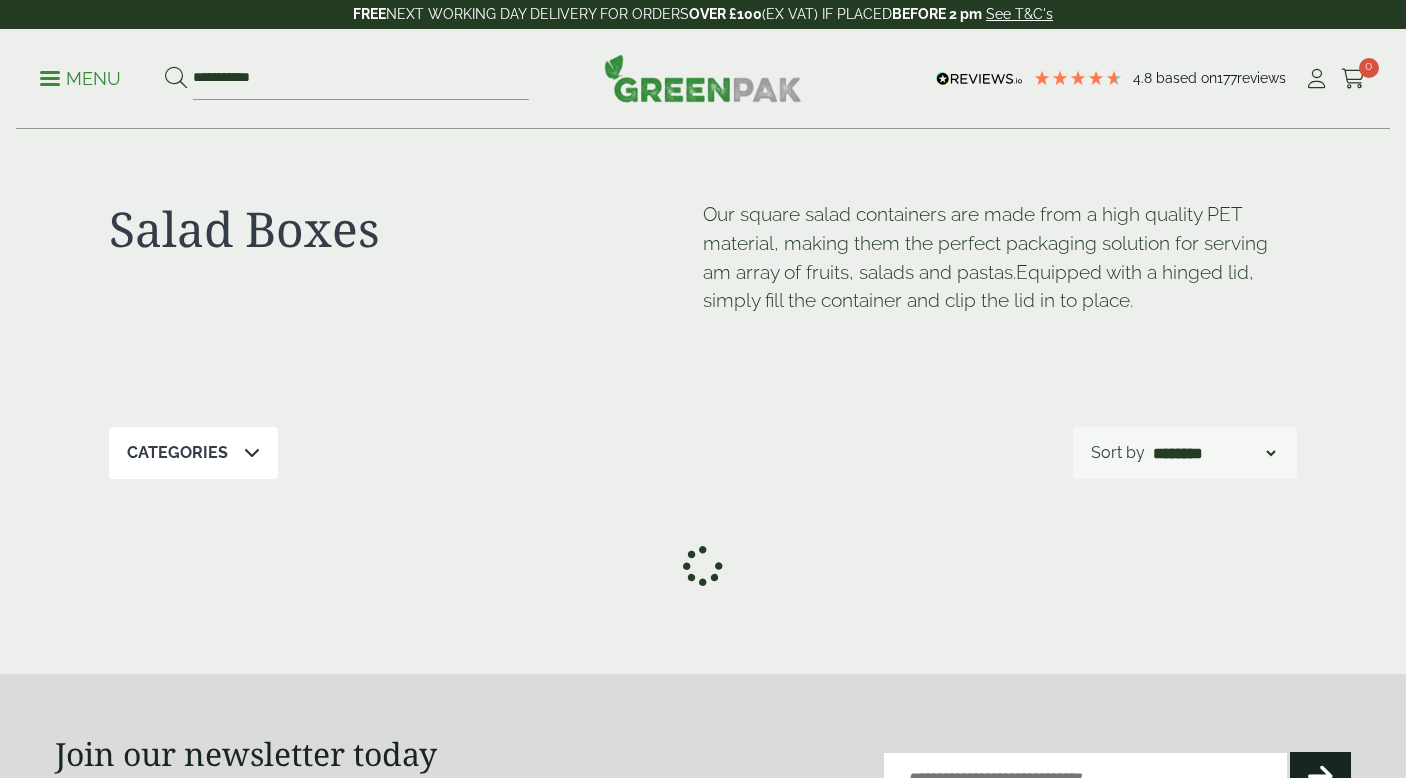 scroll, scrollTop: 0, scrollLeft: 0, axis: both 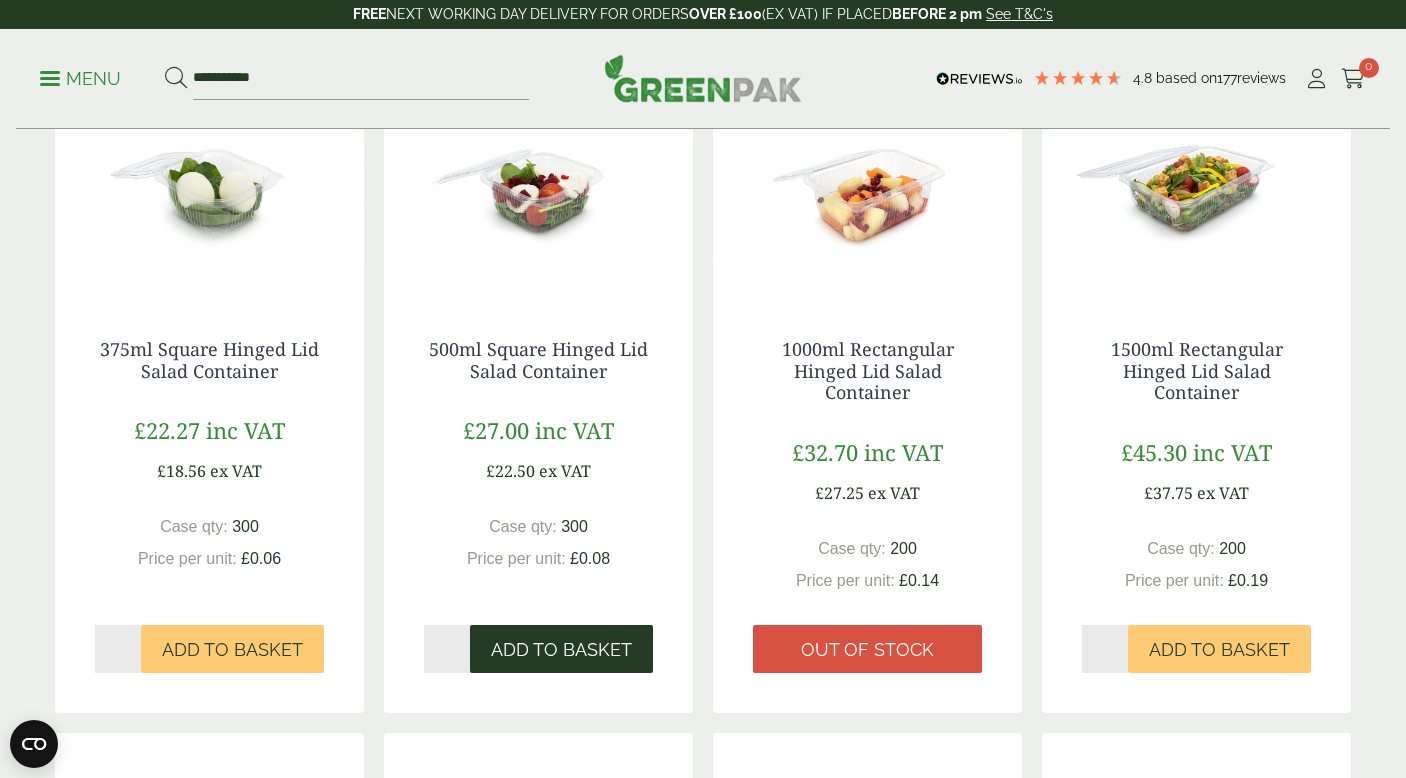 click on "Add to Basket" at bounding box center [561, 650] 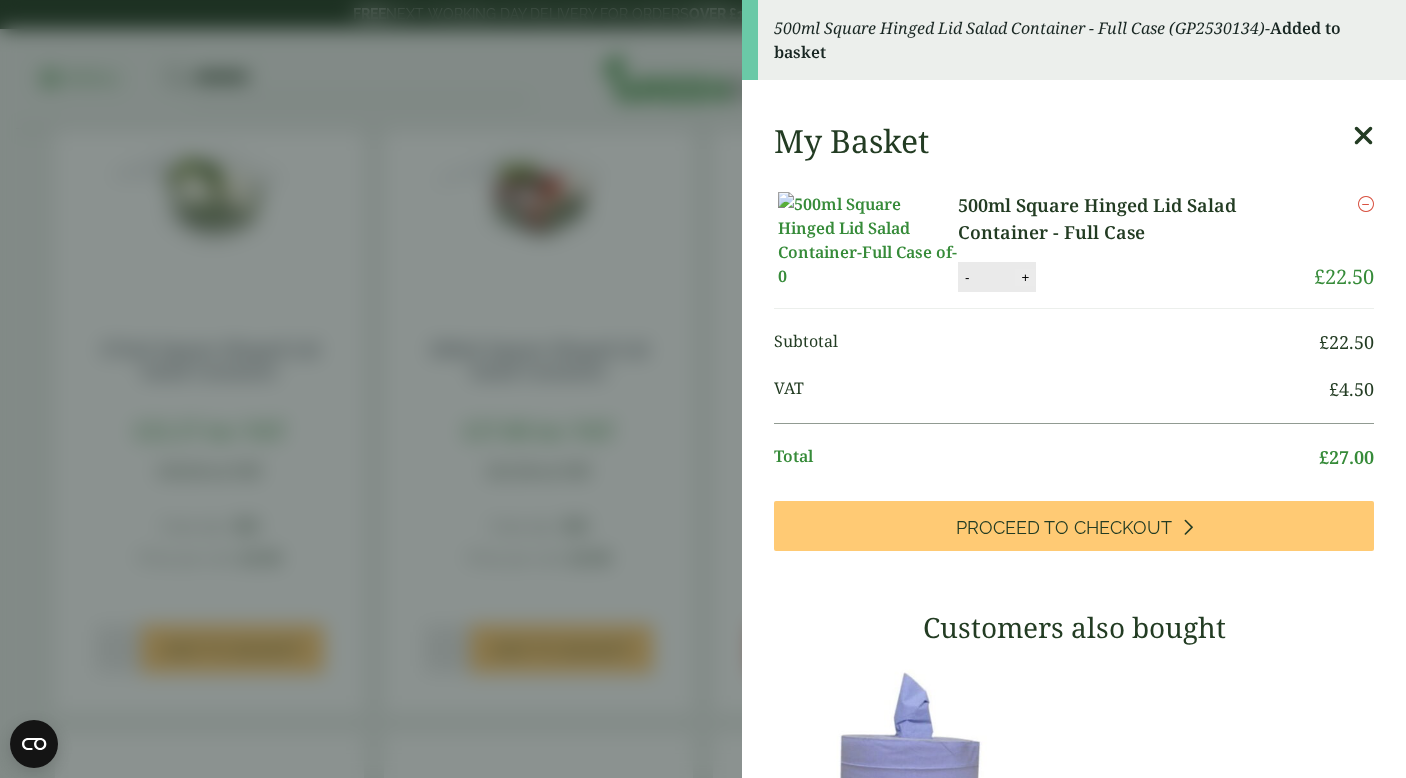click on "+" at bounding box center [1025, 277] 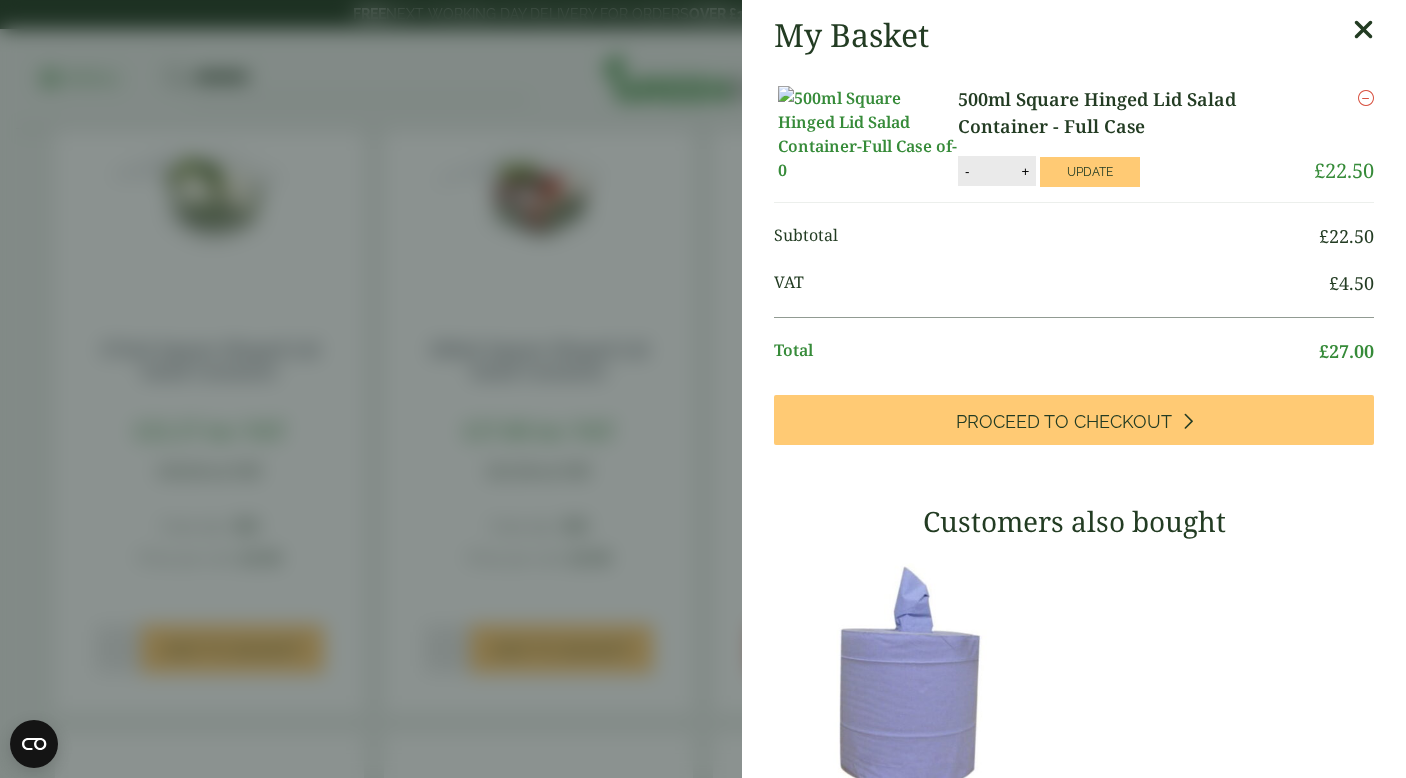 click on "My Basket
500ml Square Hinged Lid Salad Container - Full Case
500ml Square Hinged Lid Salad Container - Full Case quantity
- * +
Update
Remove
£ 22.50" at bounding box center (703, 389) 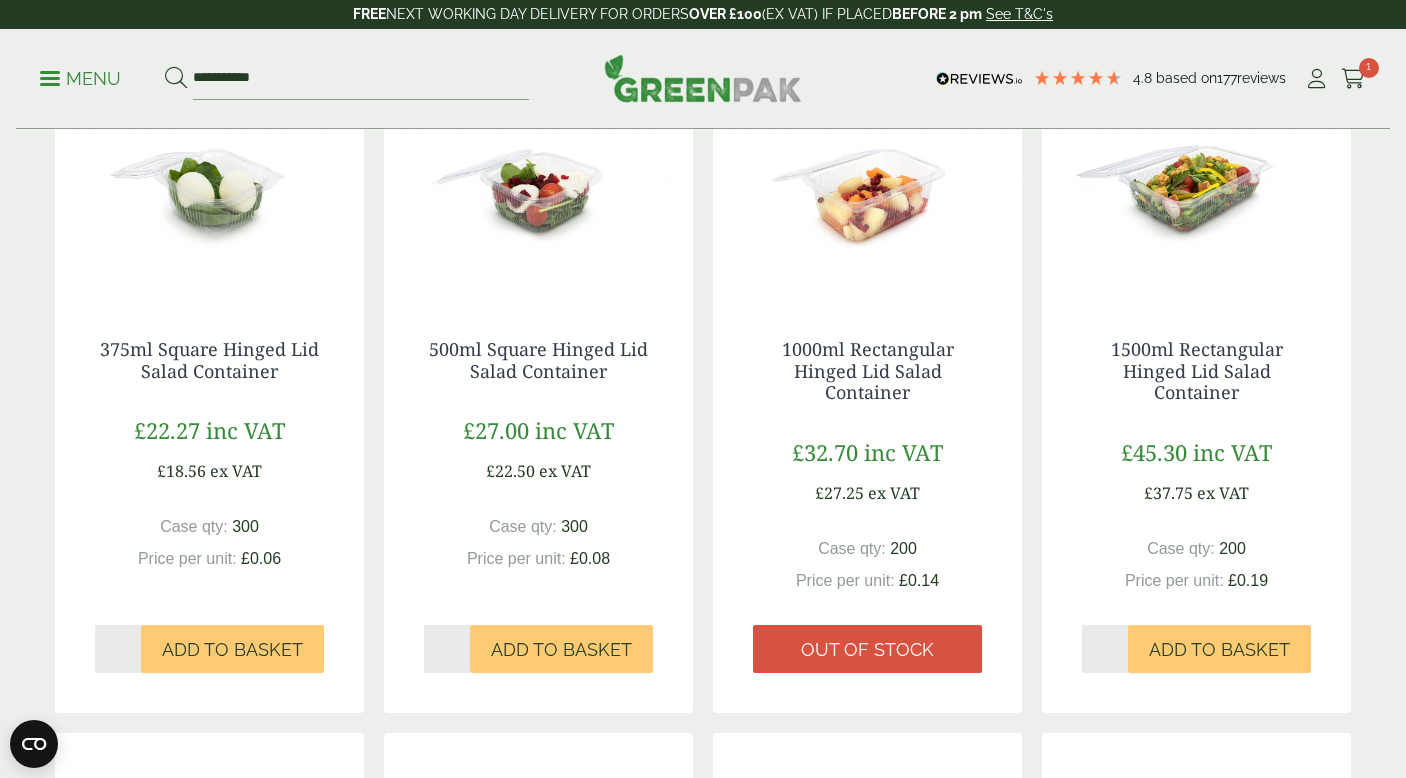 click on "Menu" at bounding box center (80, 79) 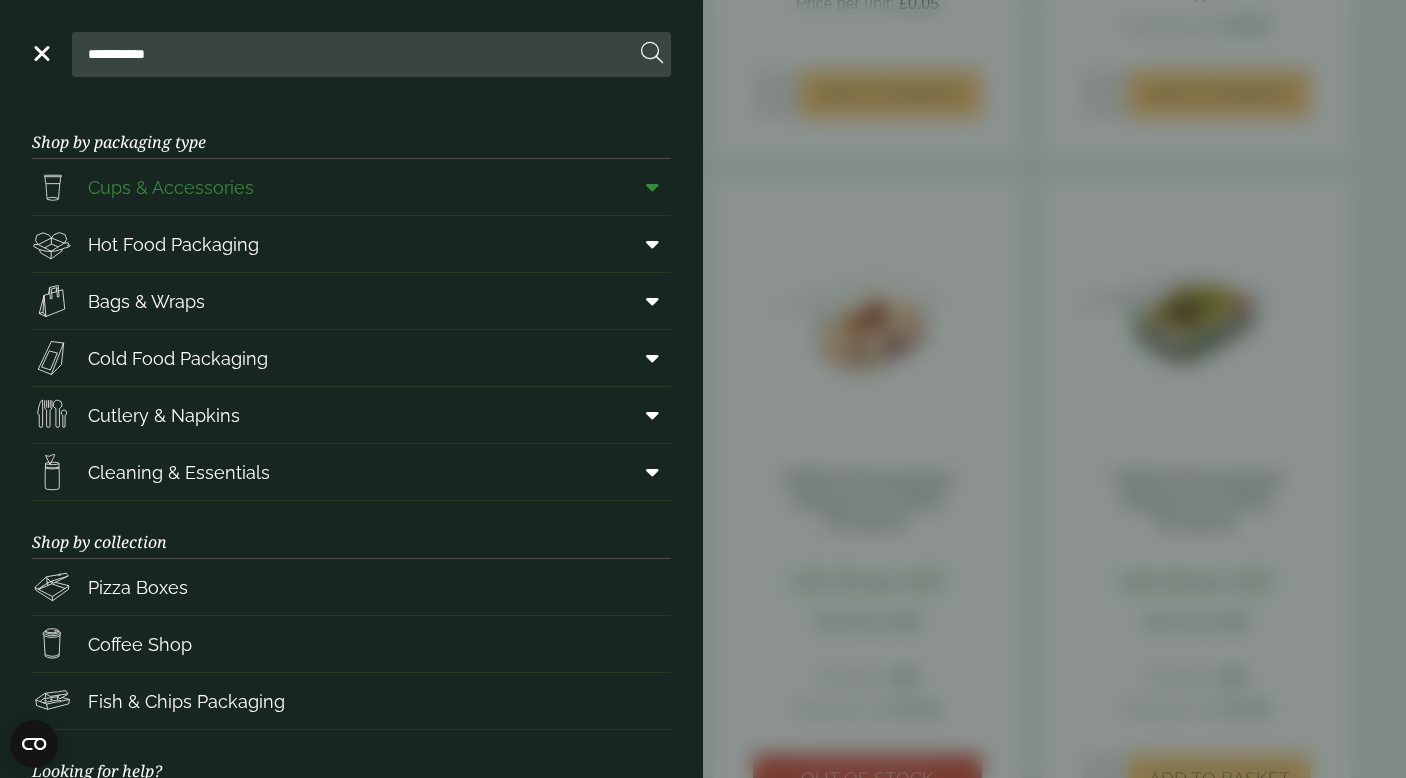 click at bounding box center [648, 187] 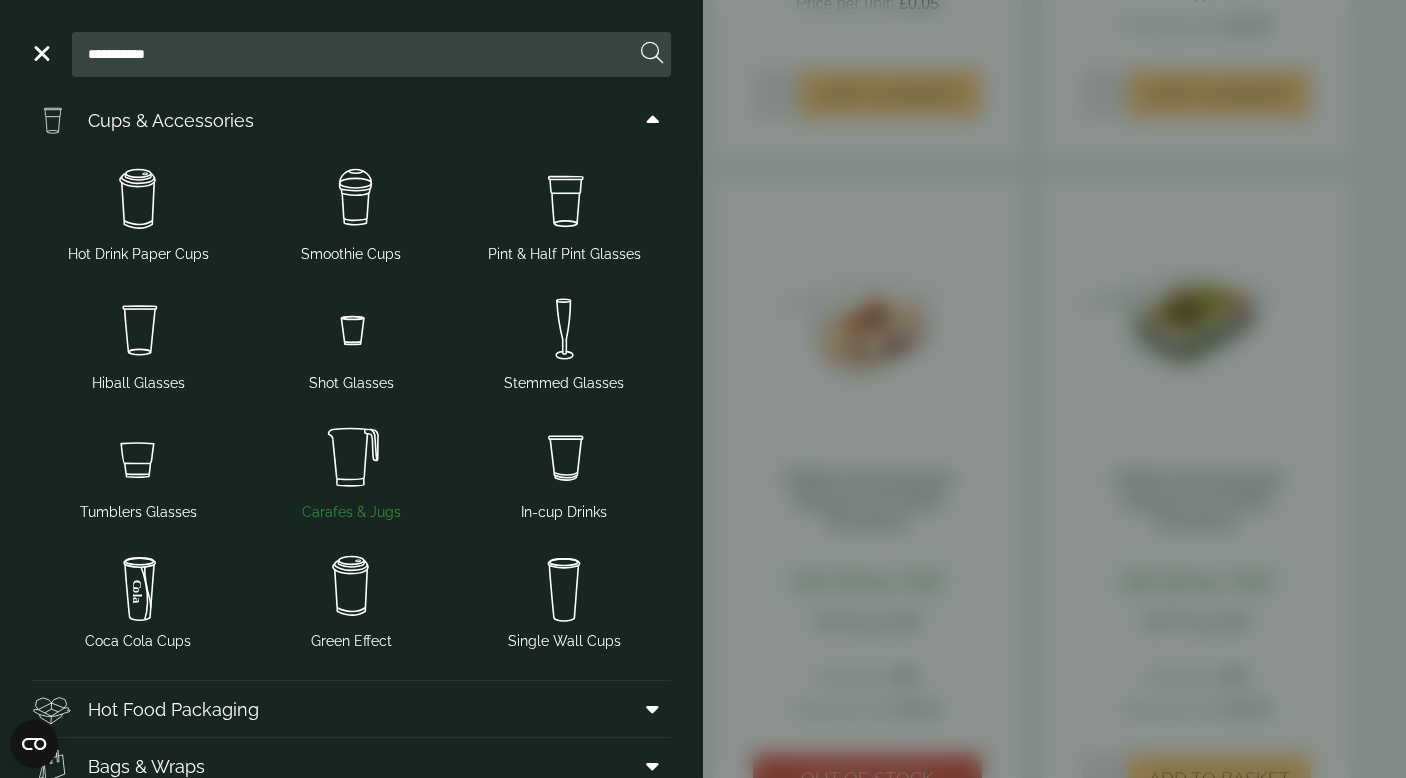 scroll, scrollTop: 0, scrollLeft: 0, axis: both 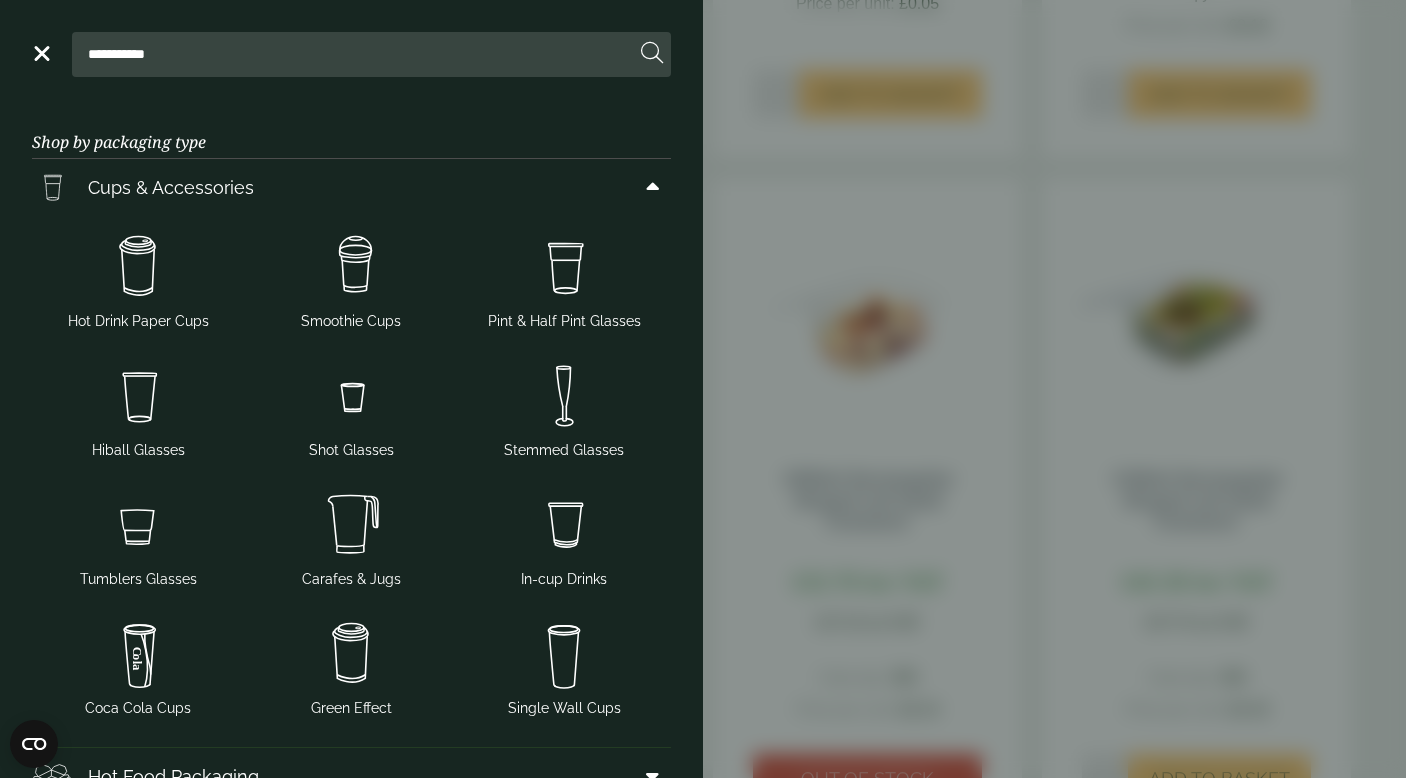 click on "**********" at bounding box center (357, 54) 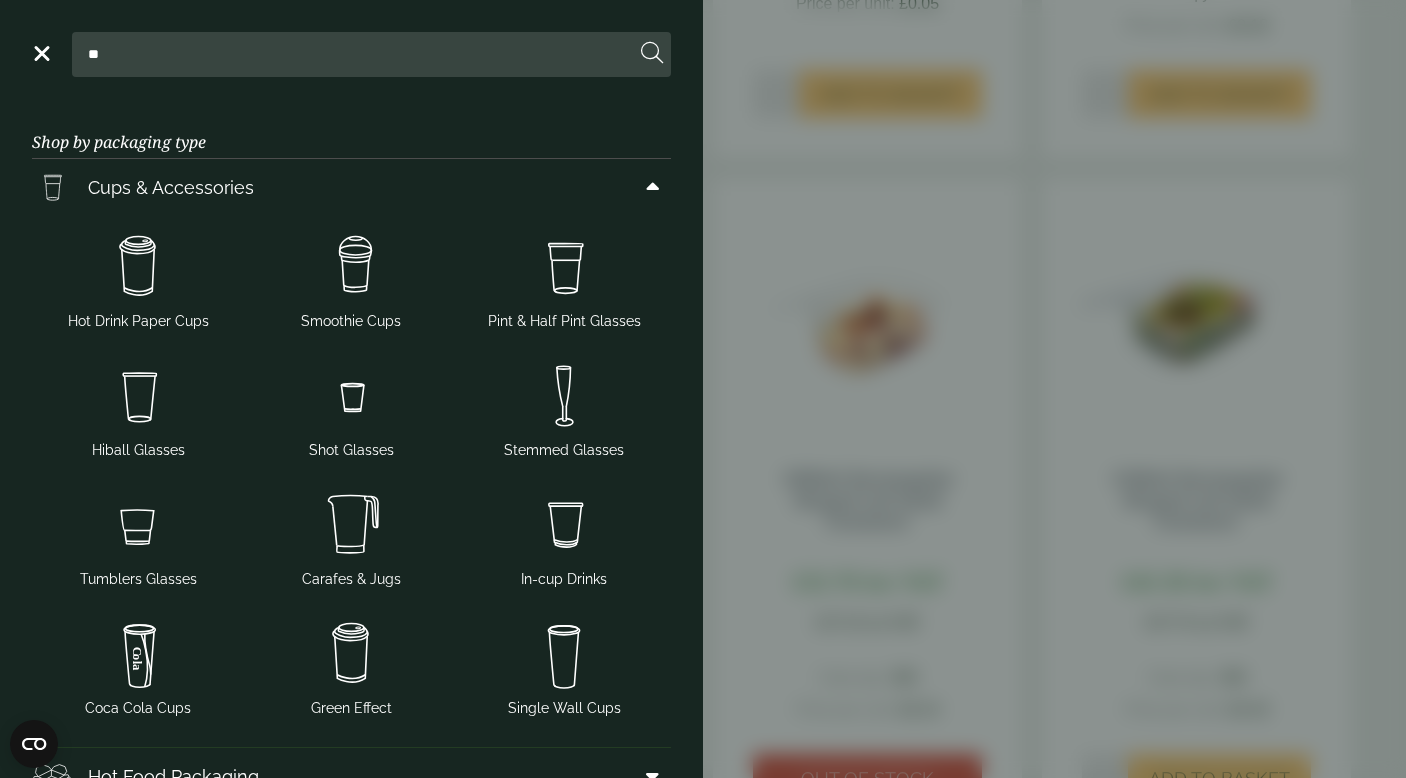 type on "*" 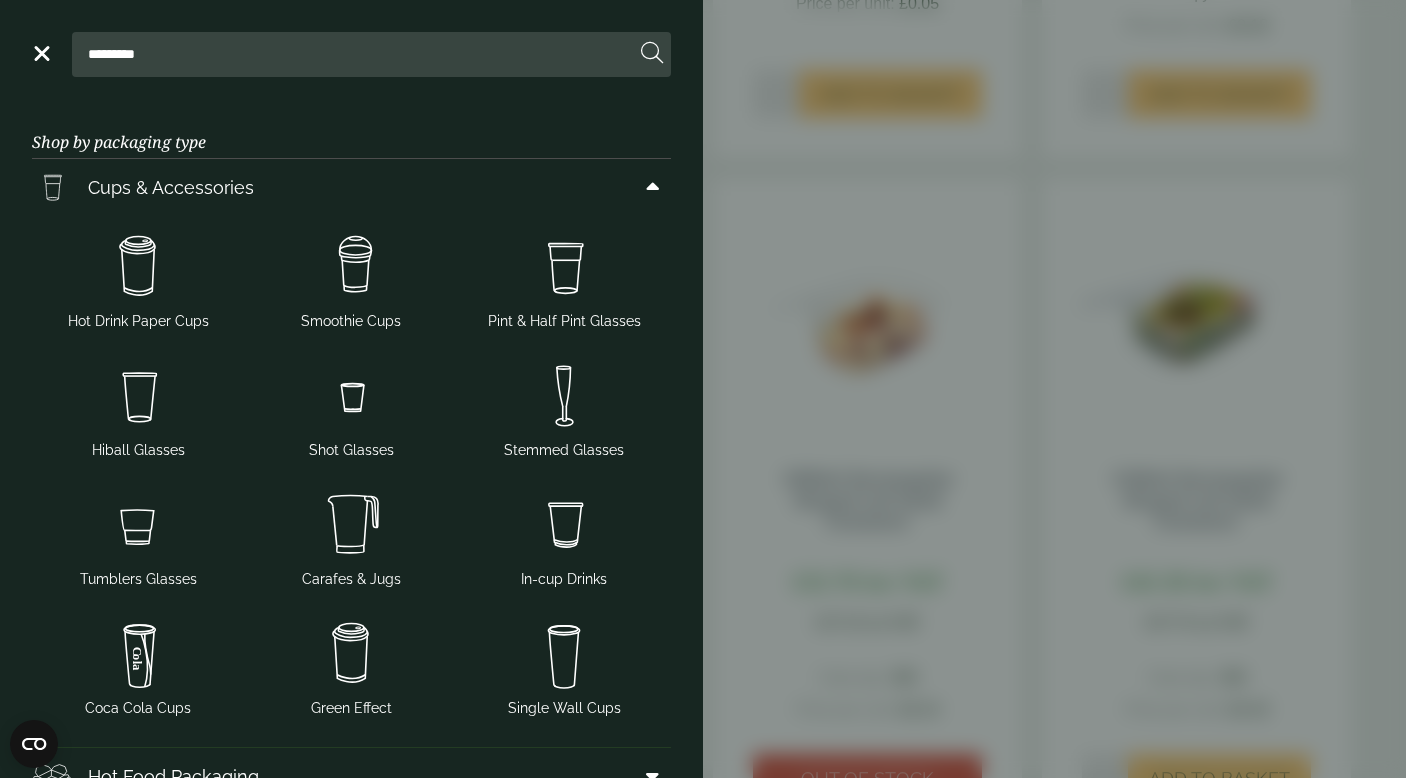 type on "*********" 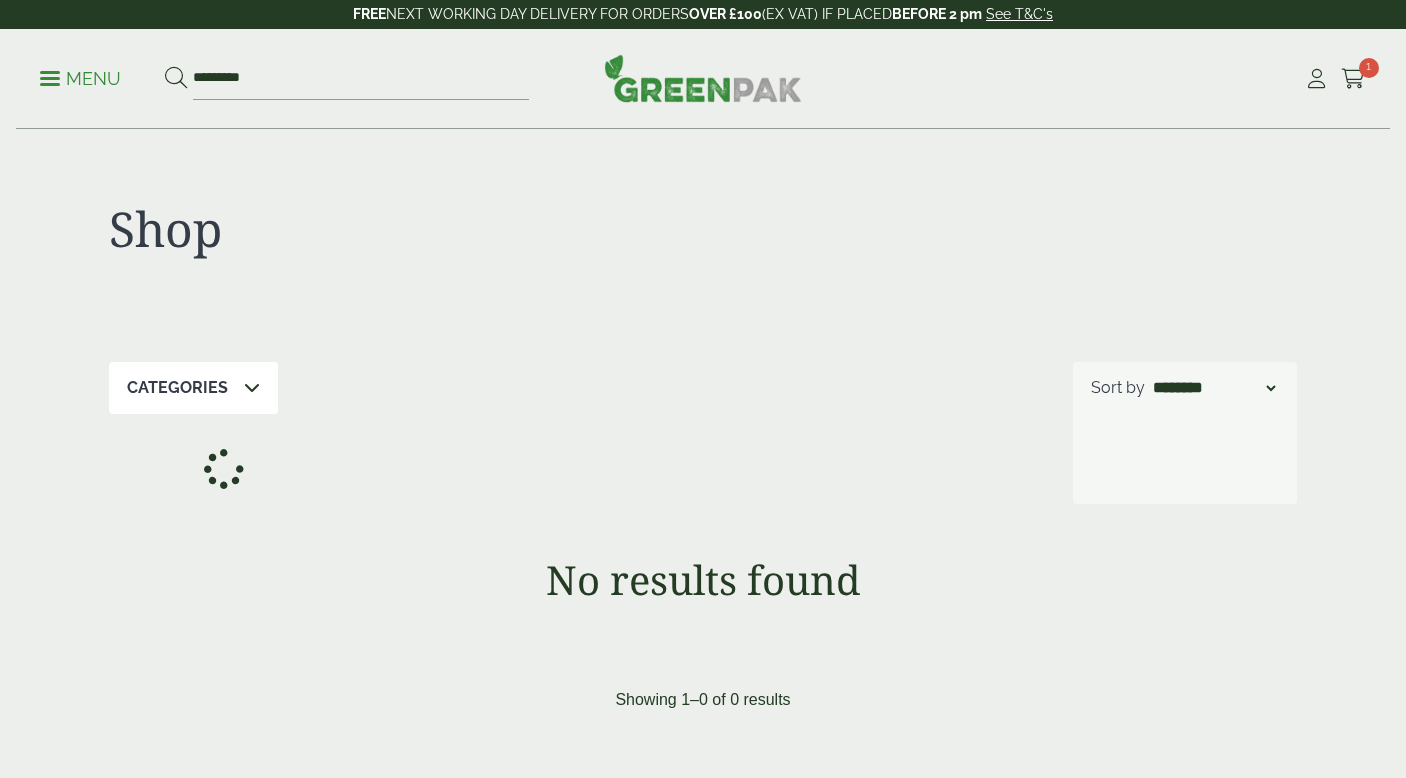 scroll, scrollTop: 0, scrollLeft: 0, axis: both 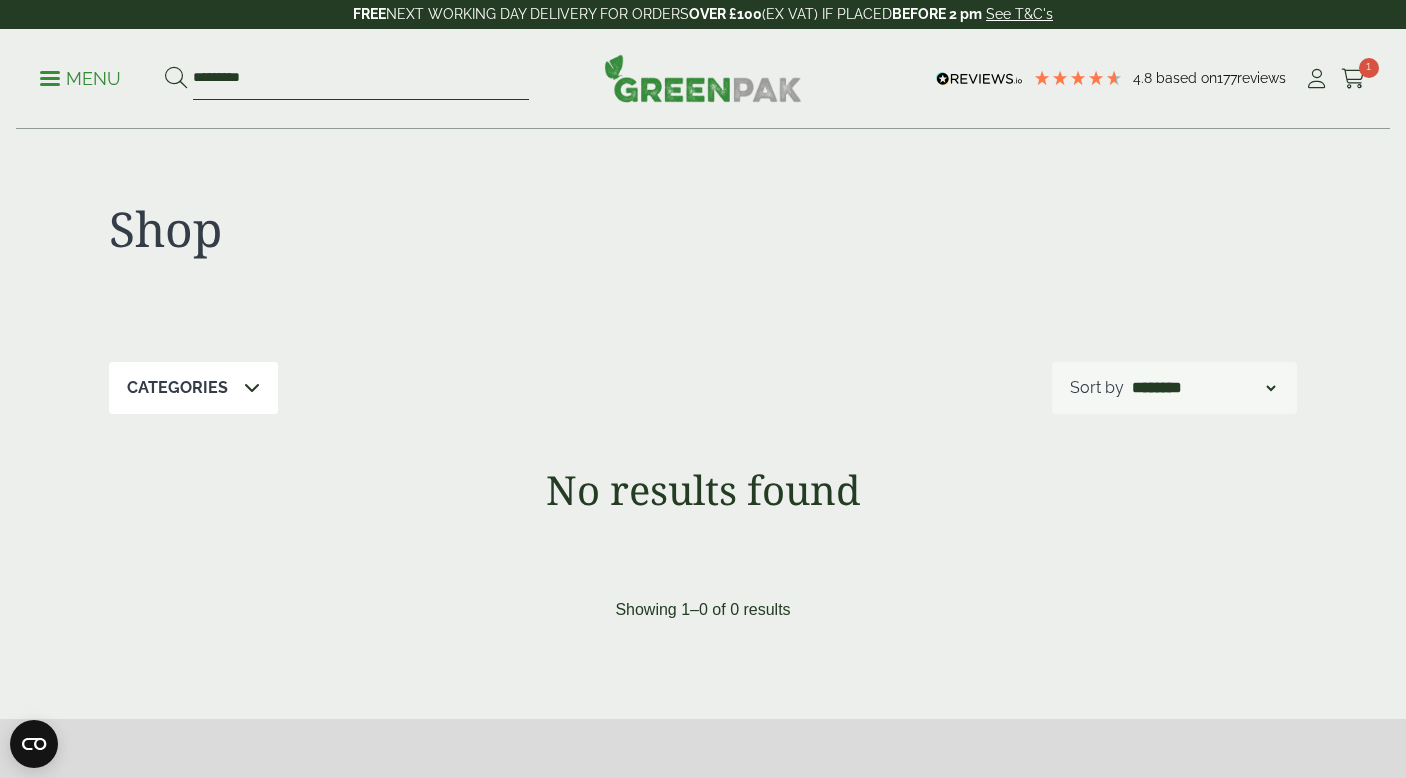 click on "*********" at bounding box center (361, 79) 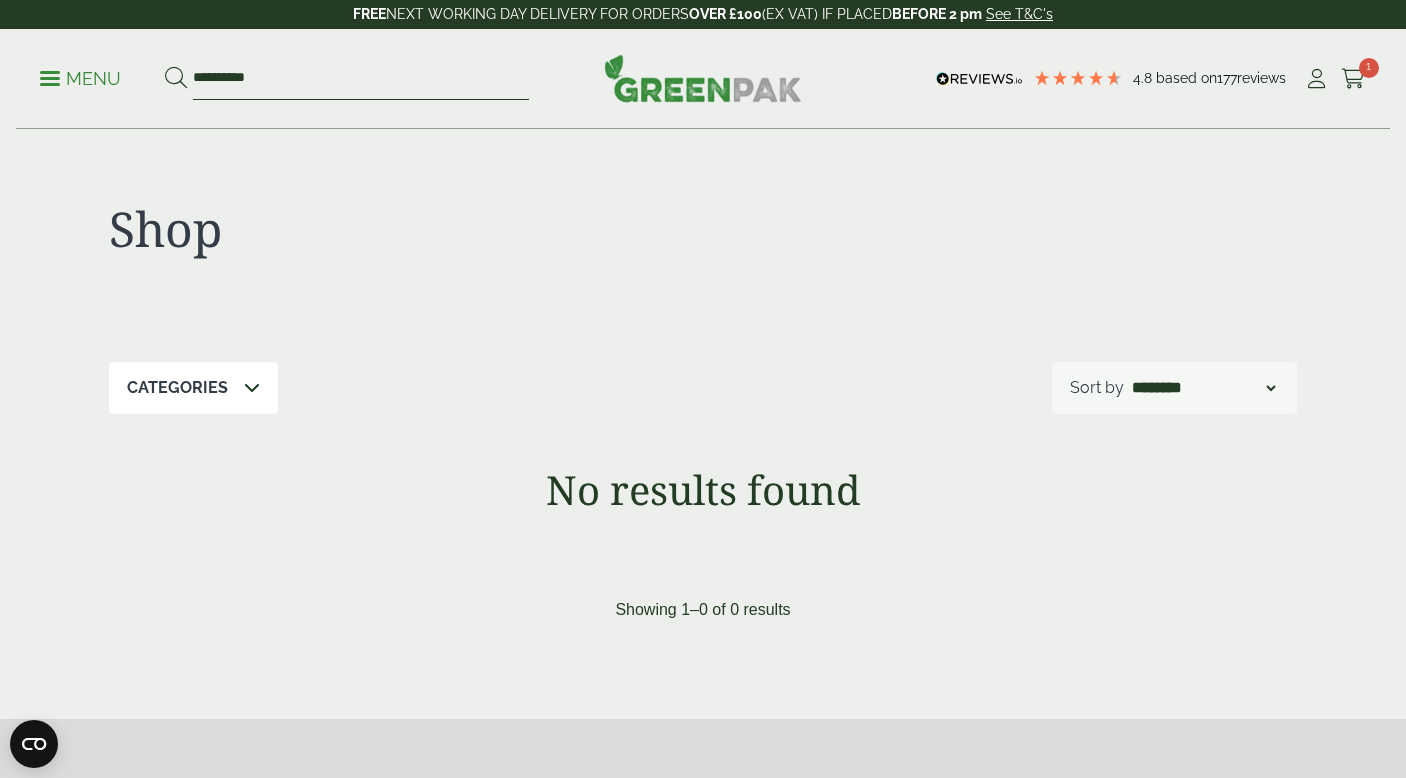 type on "**********" 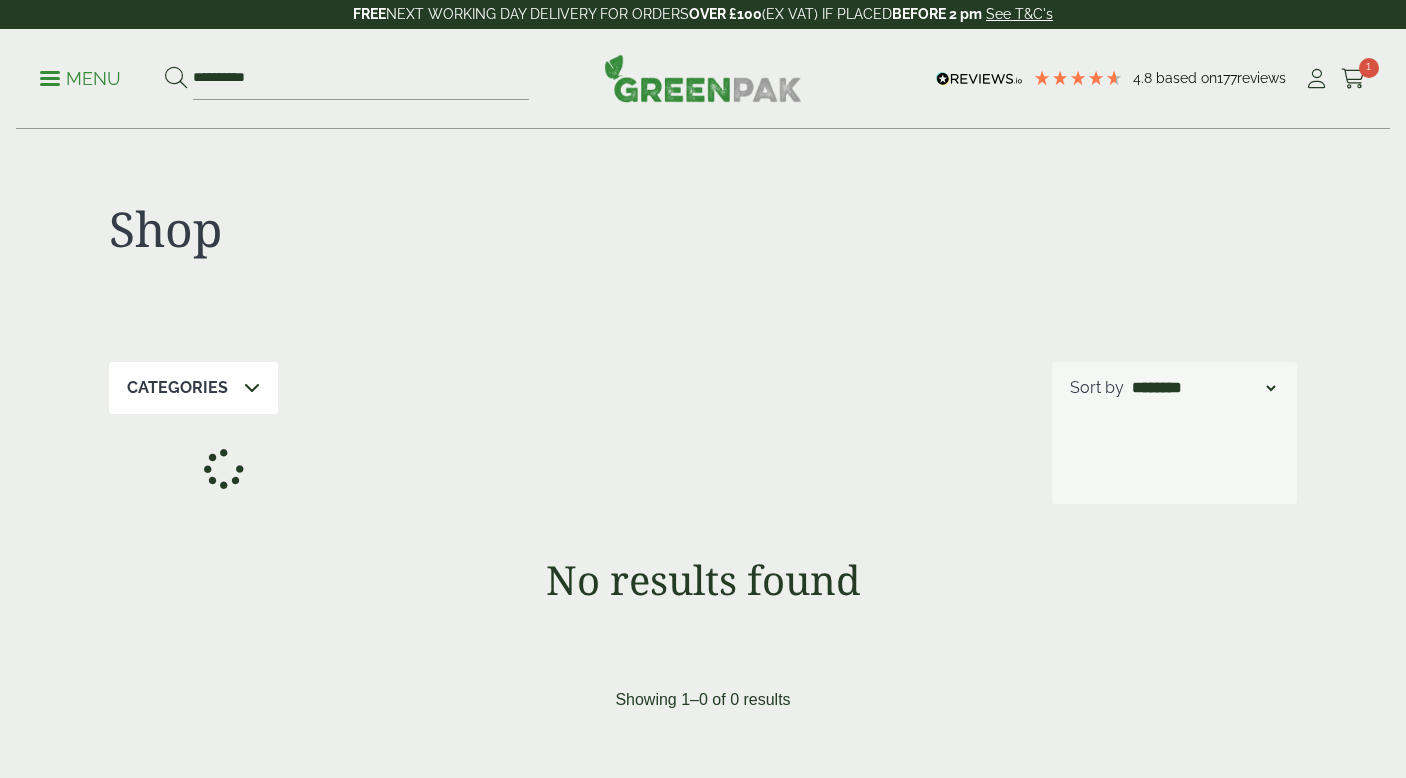 scroll, scrollTop: 0, scrollLeft: 0, axis: both 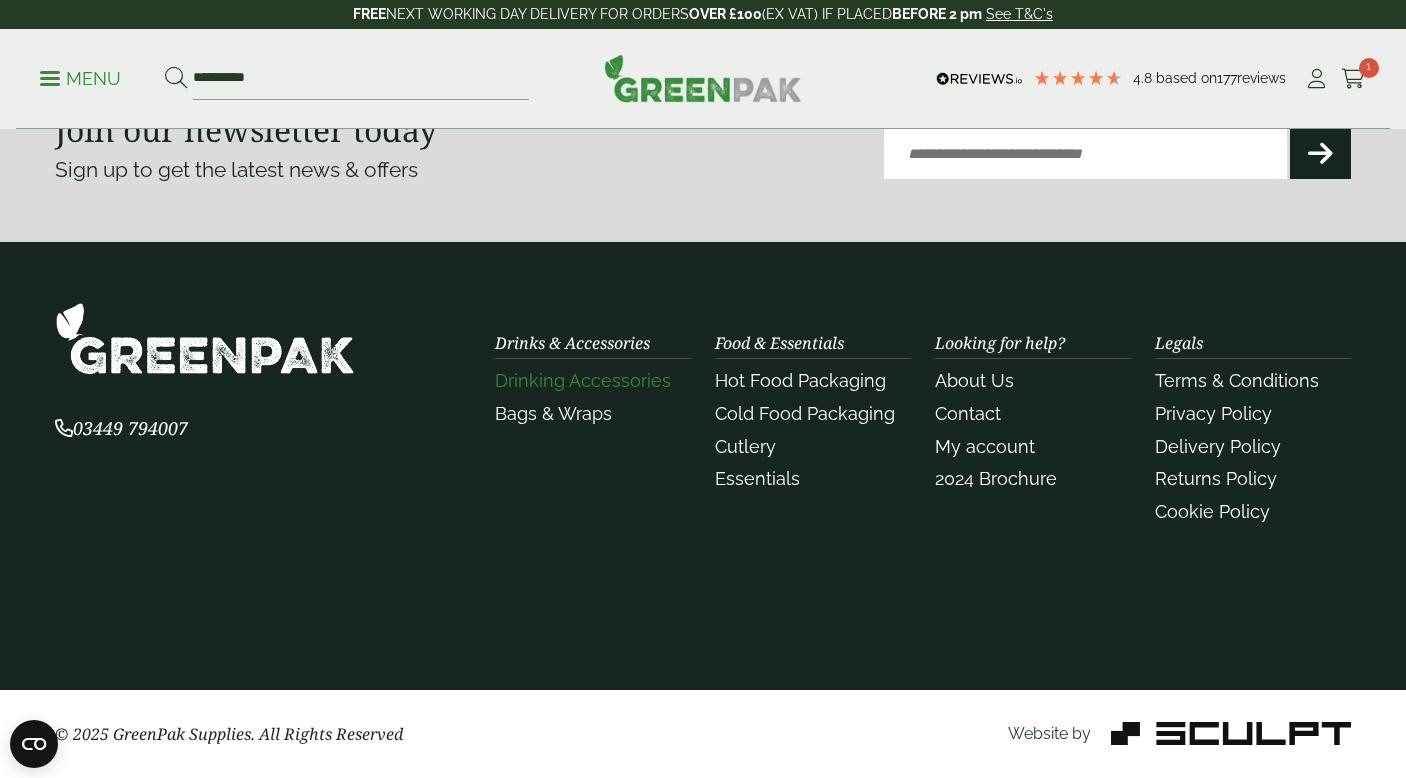 click on "Drinking Accessories" at bounding box center (583, 380) 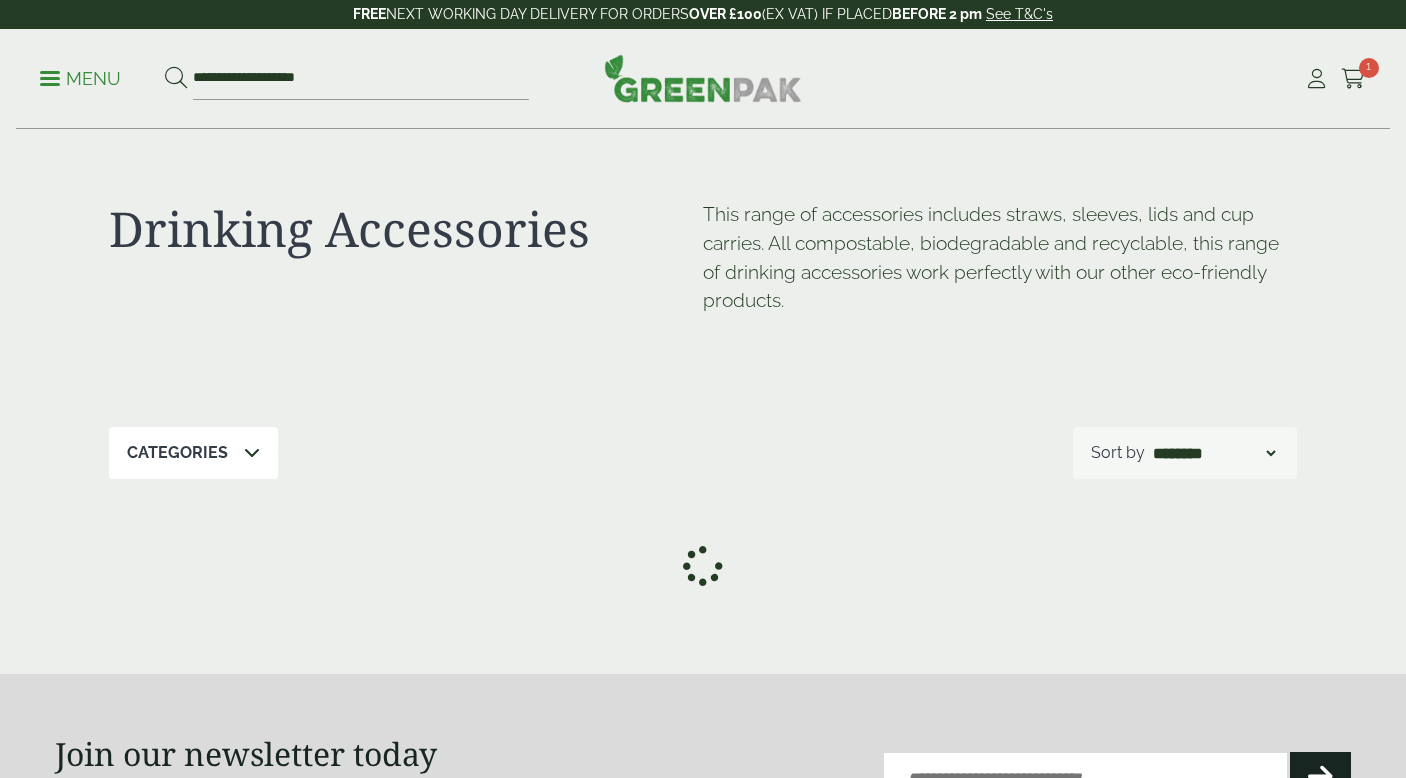 scroll, scrollTop: 0, scrollLeft: 0, axis: both 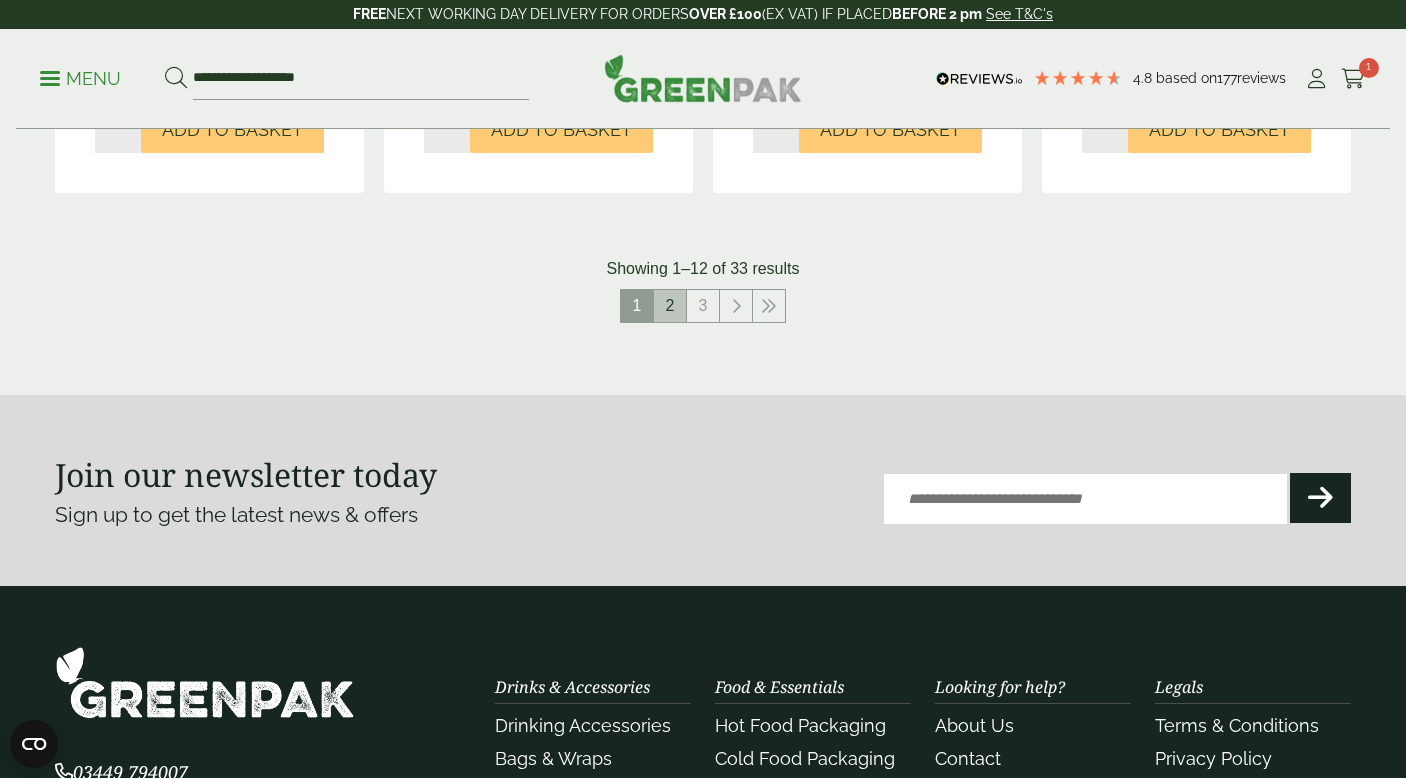 click on "2" at bounding box center [670, 306] 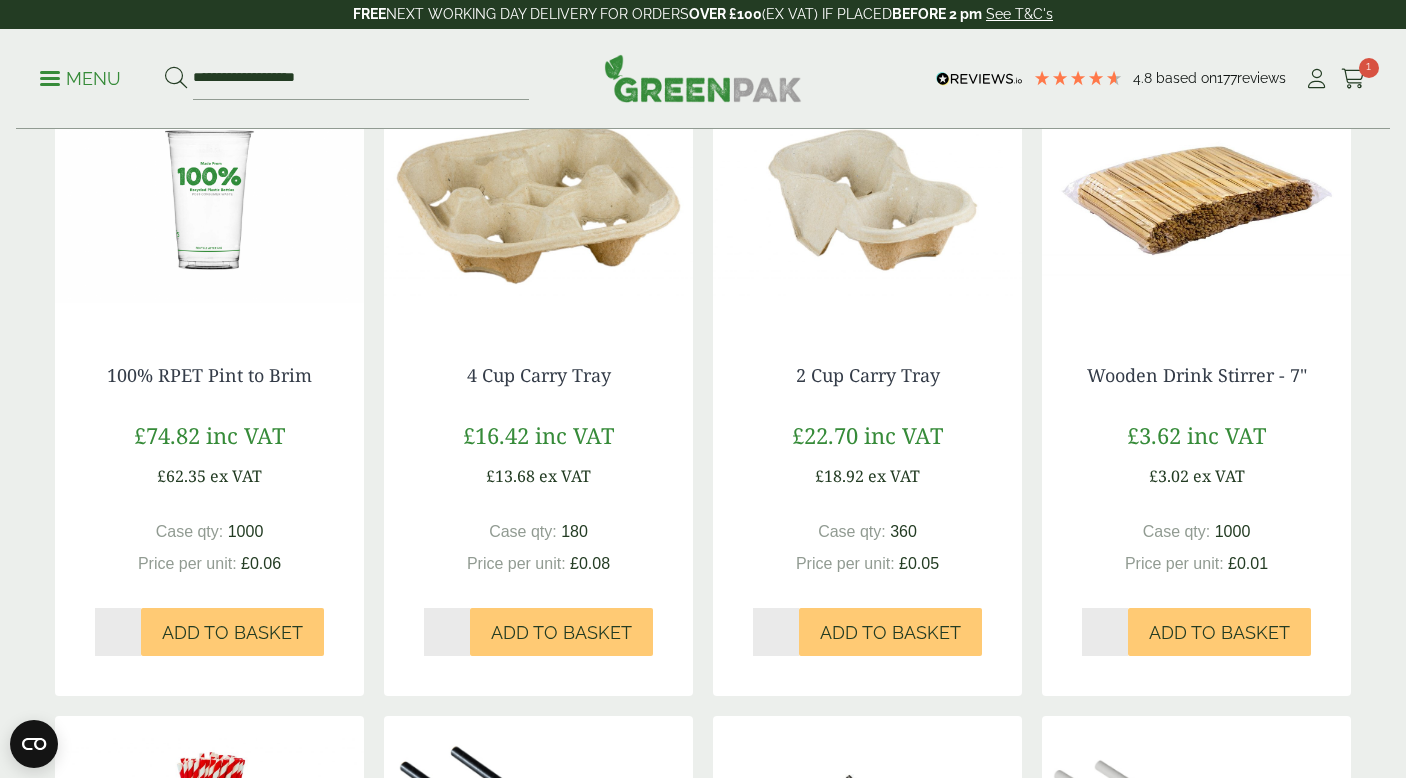 scroll, scrollTop: 462, scrollLeft: 0, axis: vertical 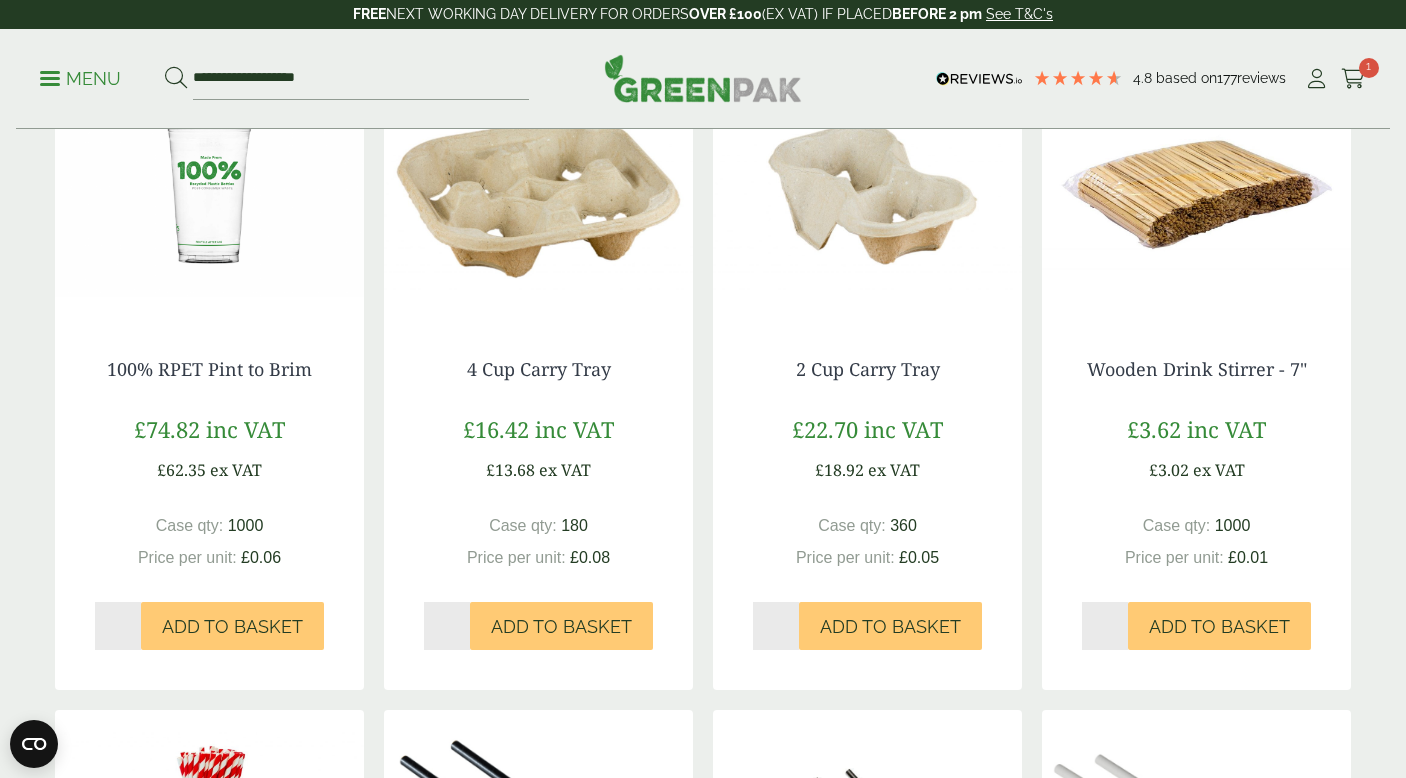 click on "*" at bounding box center (447, 626) 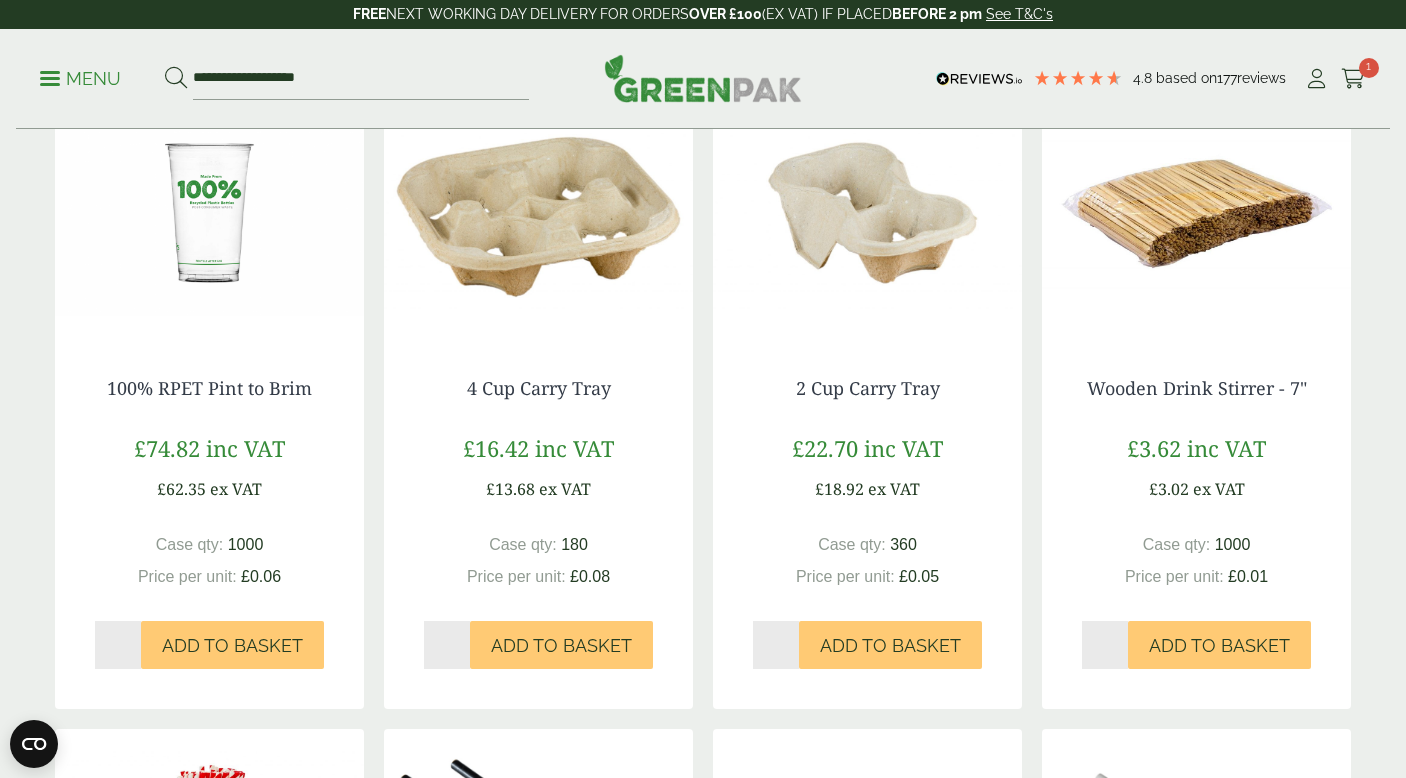 scroll, scrollTop: 427, scrollLeft: 0, axis: vertical 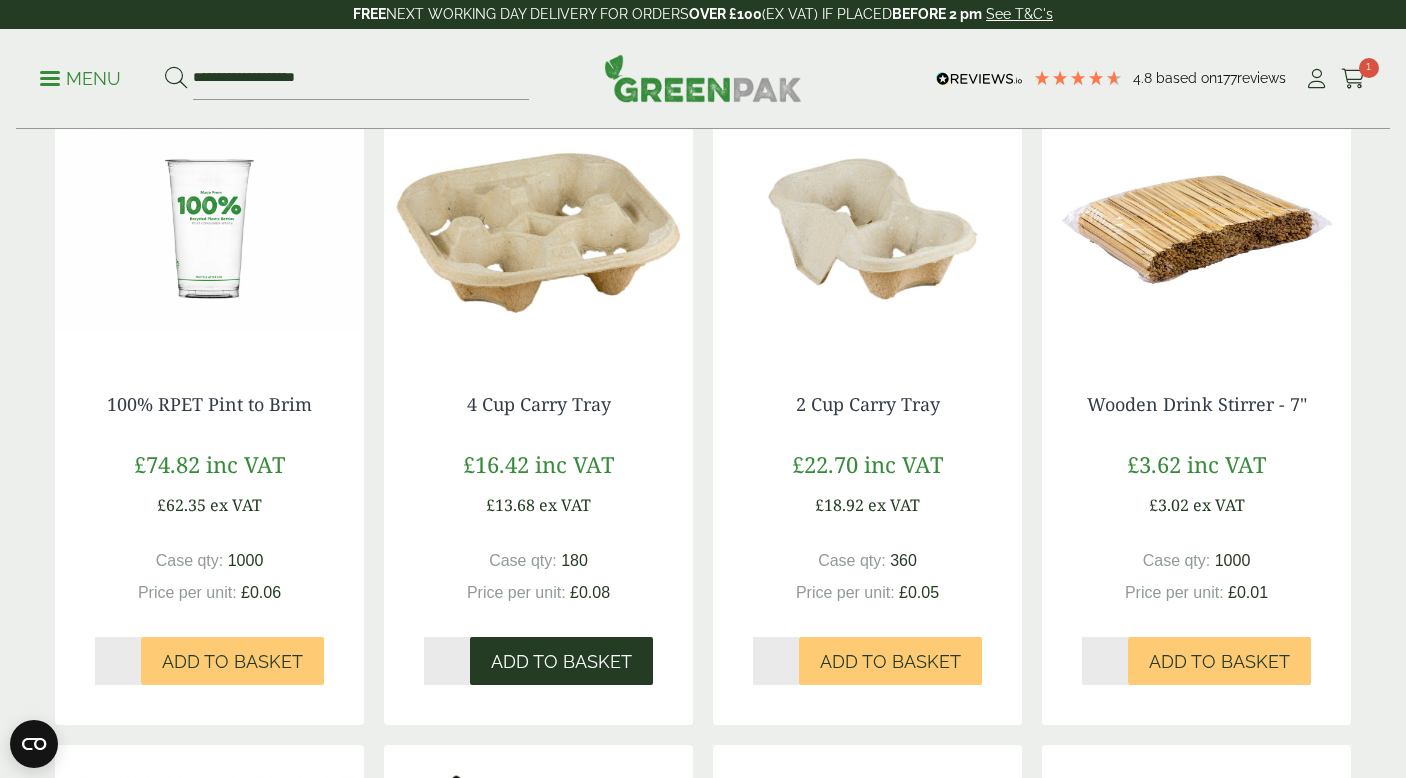 click on "Add to Basket" at bounding box center (561, 662) 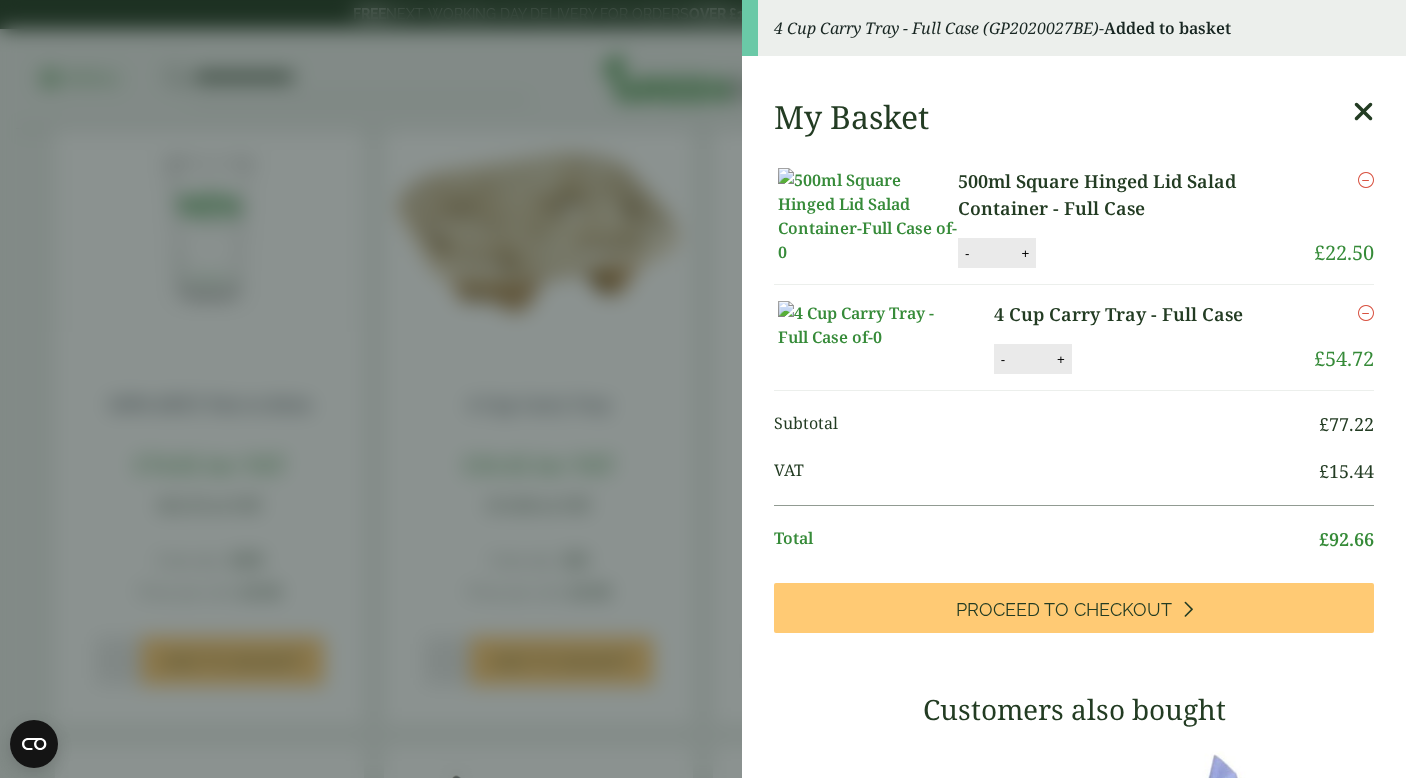 click on "4 Cup Carry Tray - Full Case (GP2020027BE)  -  Added to basket
My Basket
500ml Square Hinged Lid Salad Container - Full Case
500ml Square Hinged Lid Salad Container - Full Case quantity
- * +
Update
Remove
-" at bounding box center [703, 389] 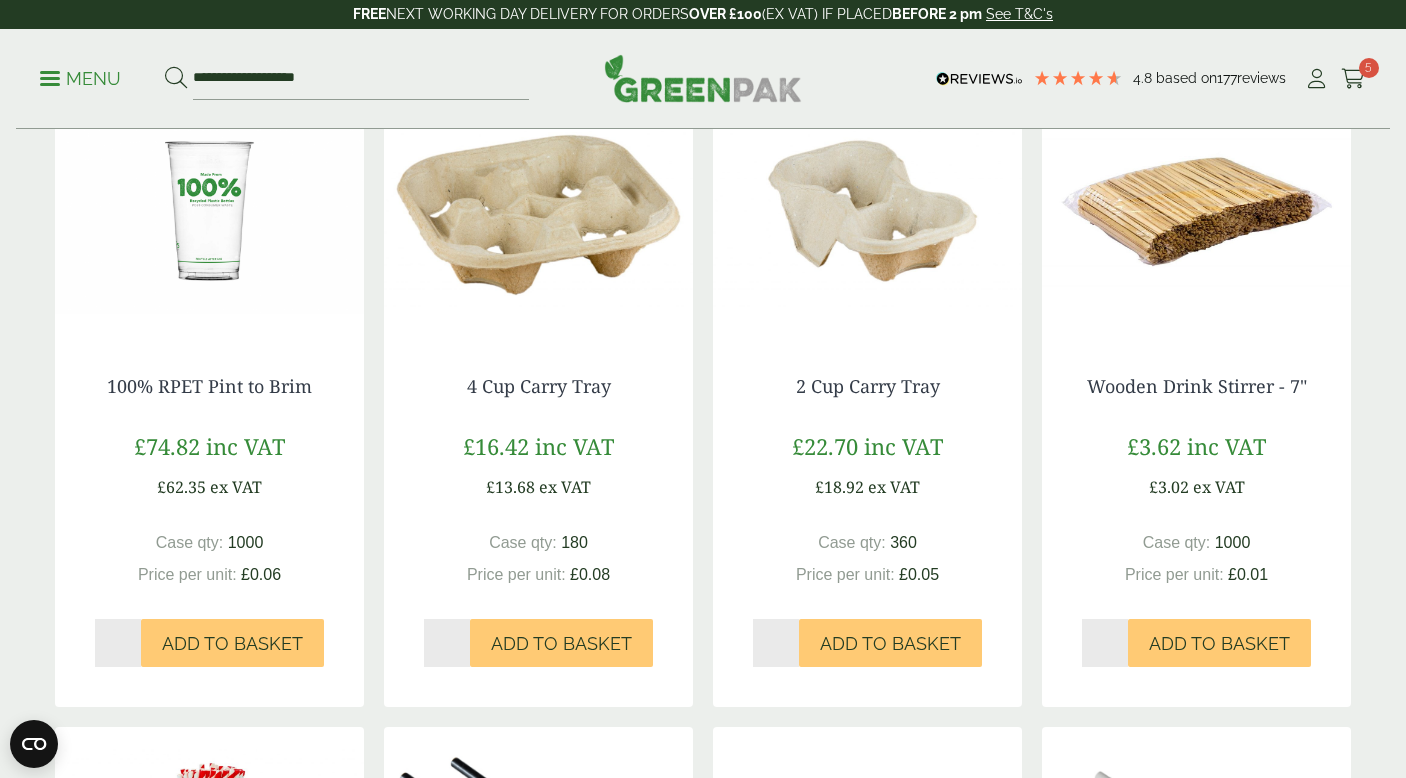 scroll, scrollTop: 446, scrollLeft: 0, axis: vertical 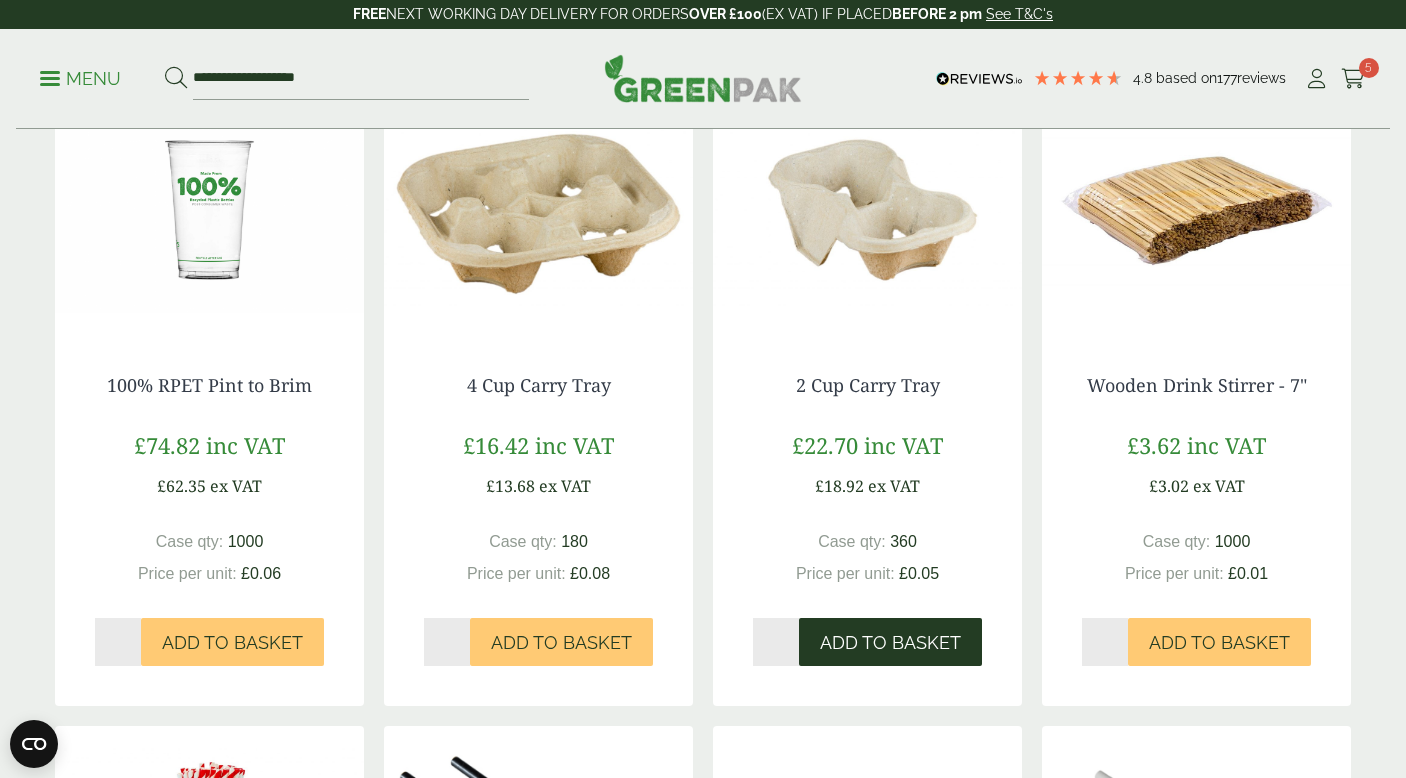 click on "Add to Basket" at bounding box center (890, 643) 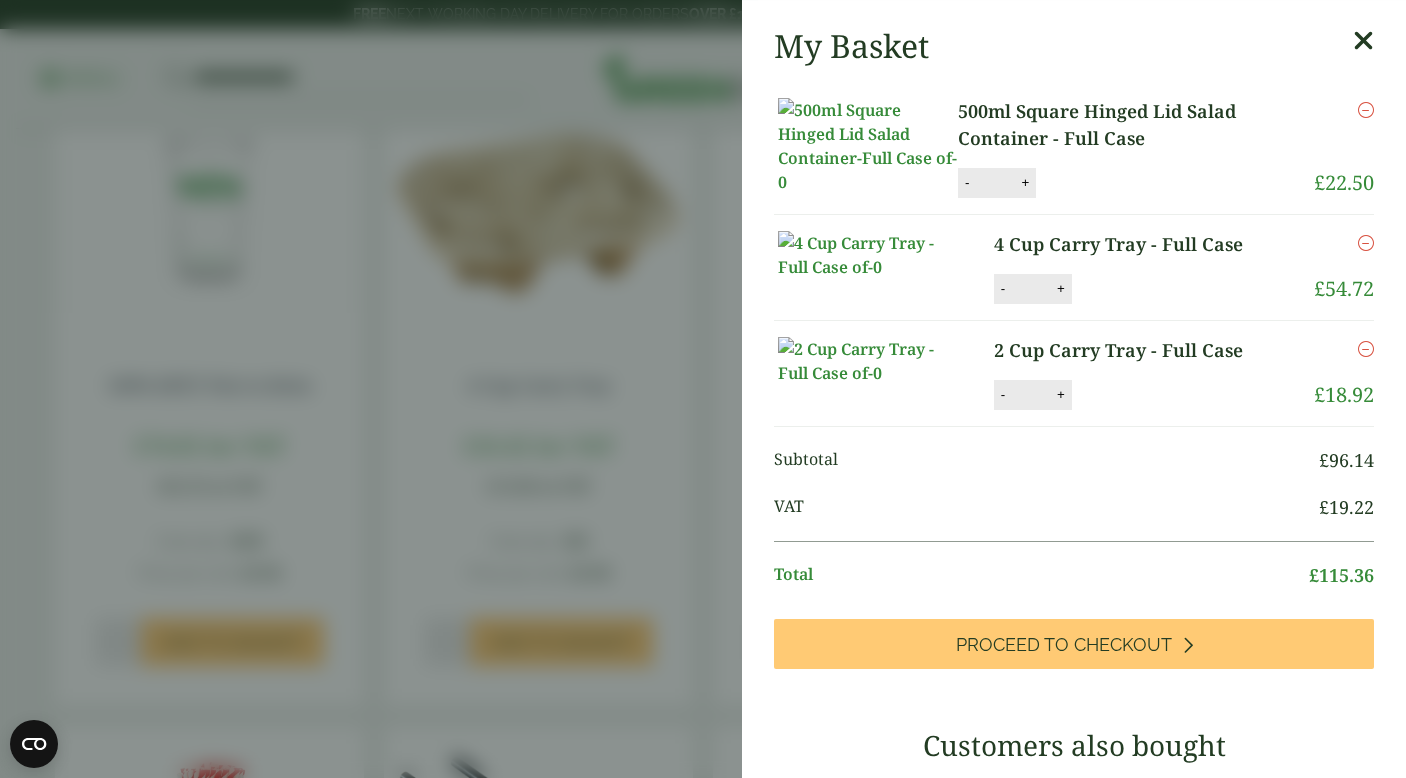 scroll, scrollTop: 442, scrollLeft: 0, axis: vertical 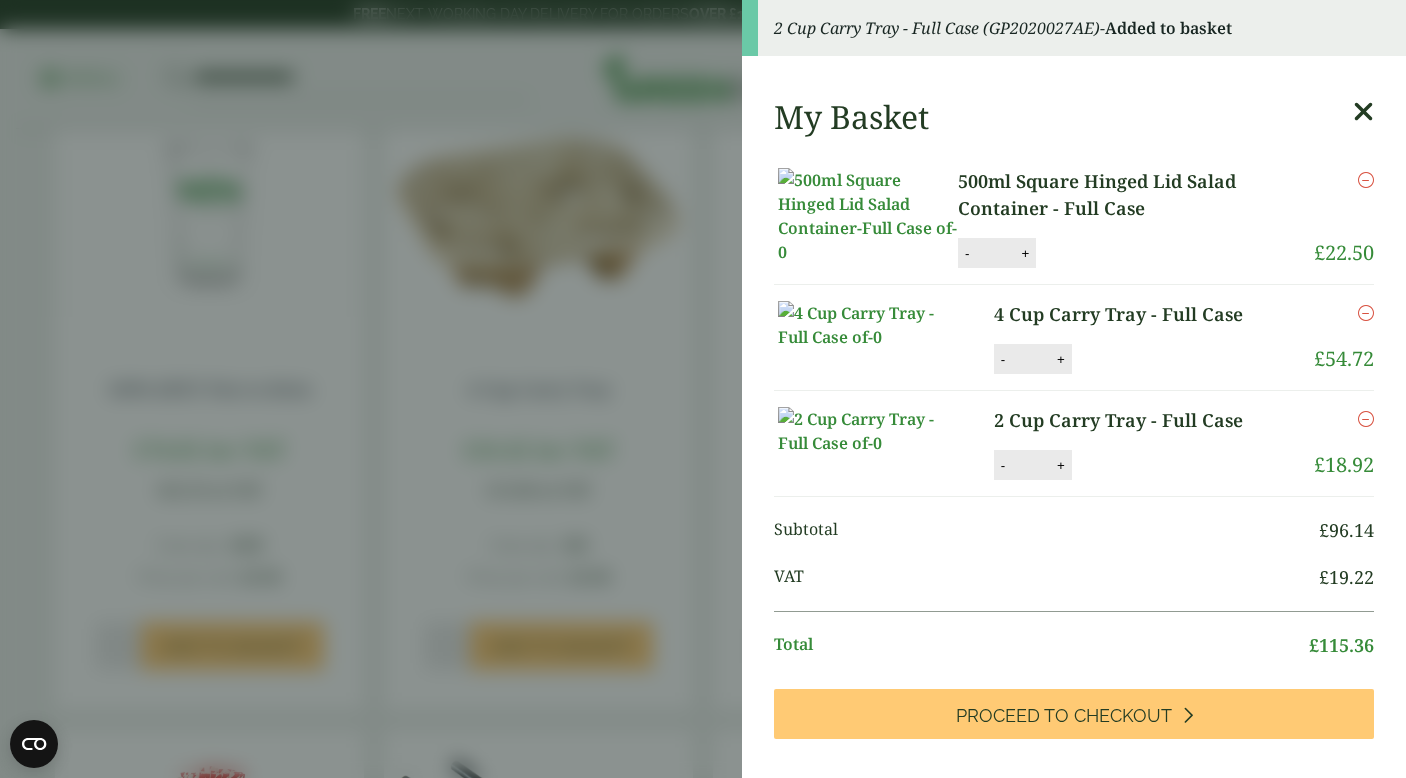 click on "2 Cup Carry Tray - Full Case (GP2020027AE)  -  Added to basket
My Basket
500ml Square Hinged Lid Salad Container - Full Case
500ml Square Hinged Lid Salad Container - Full Case quantity
- * +
Update
Remove
-" at bounding box center [703, 389] 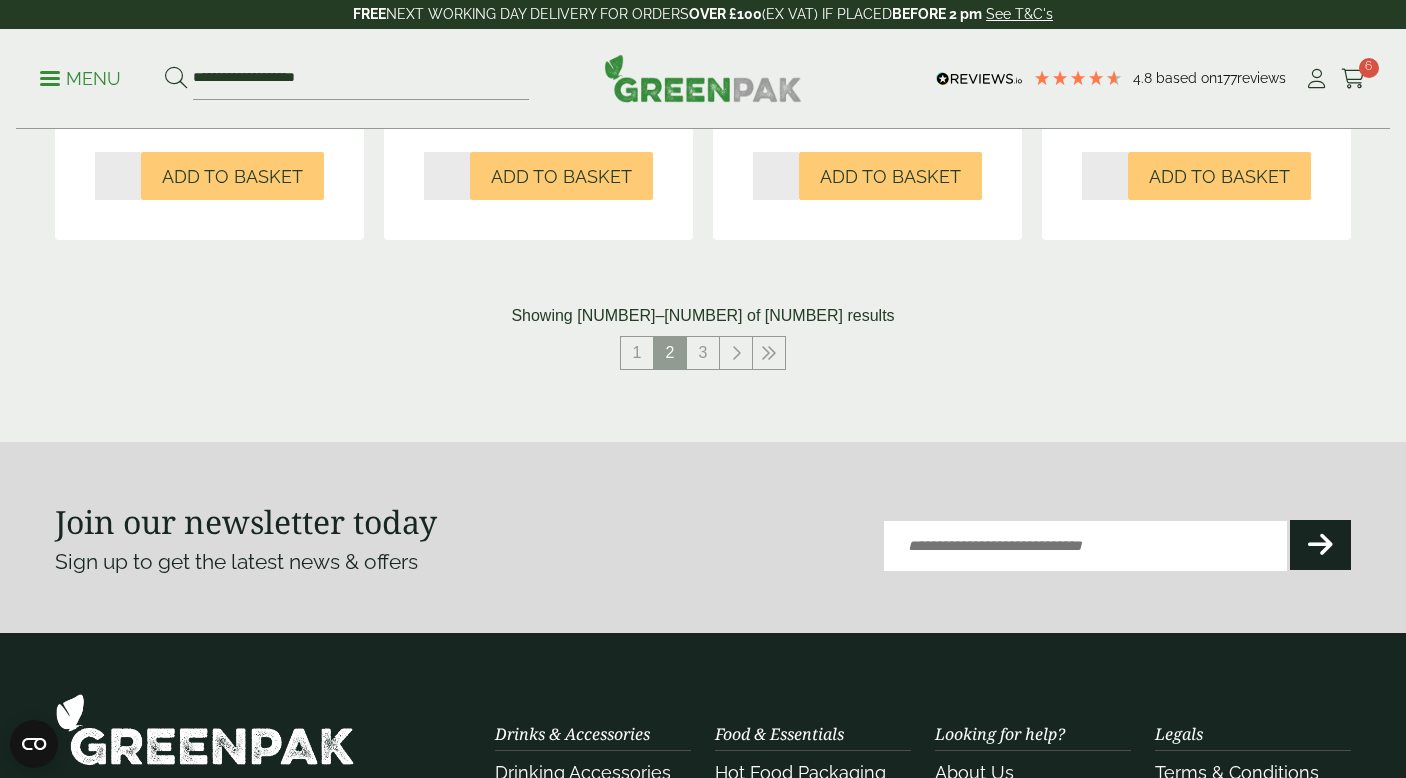 scroll, scrollTop: 2234, scrollLeft: 0, axis: vertical 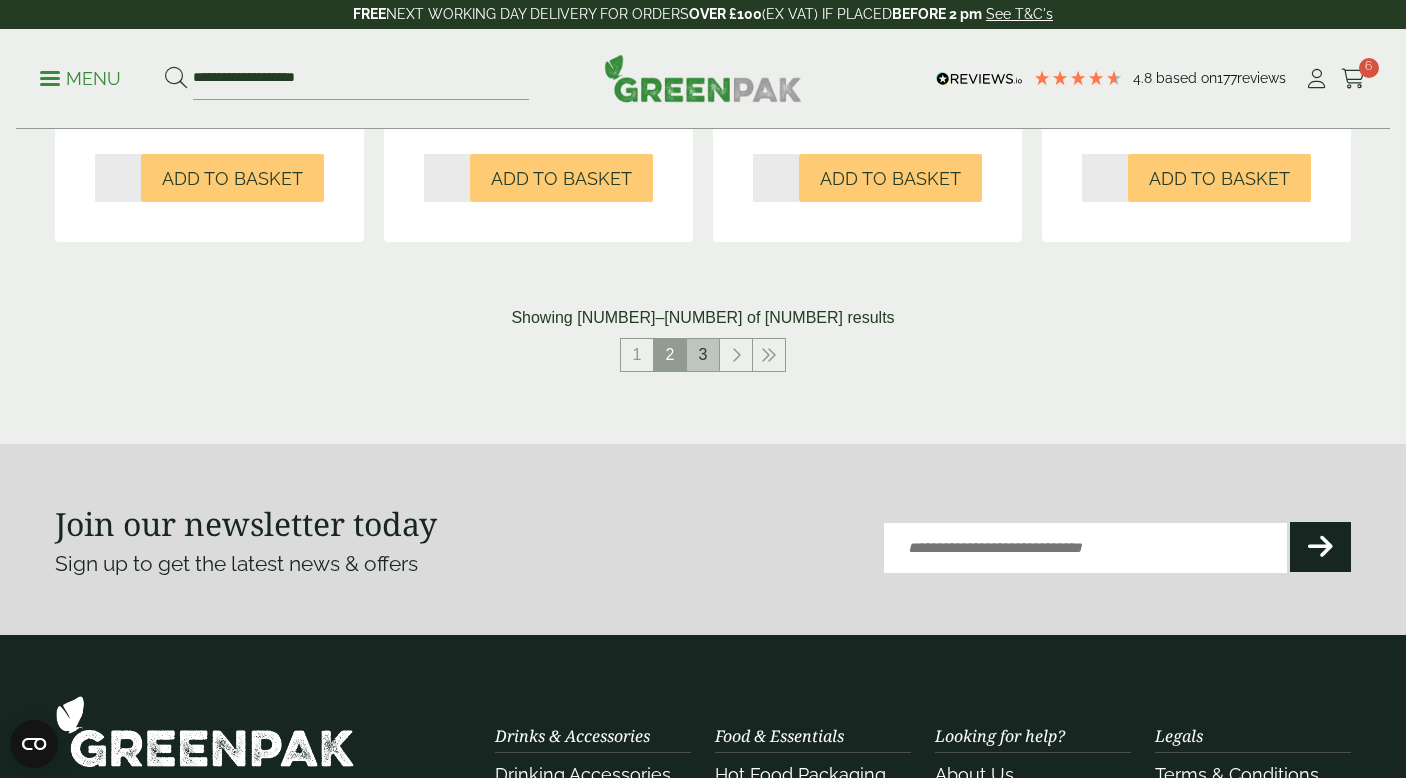 click on "3" at bounding box center [703, 355] 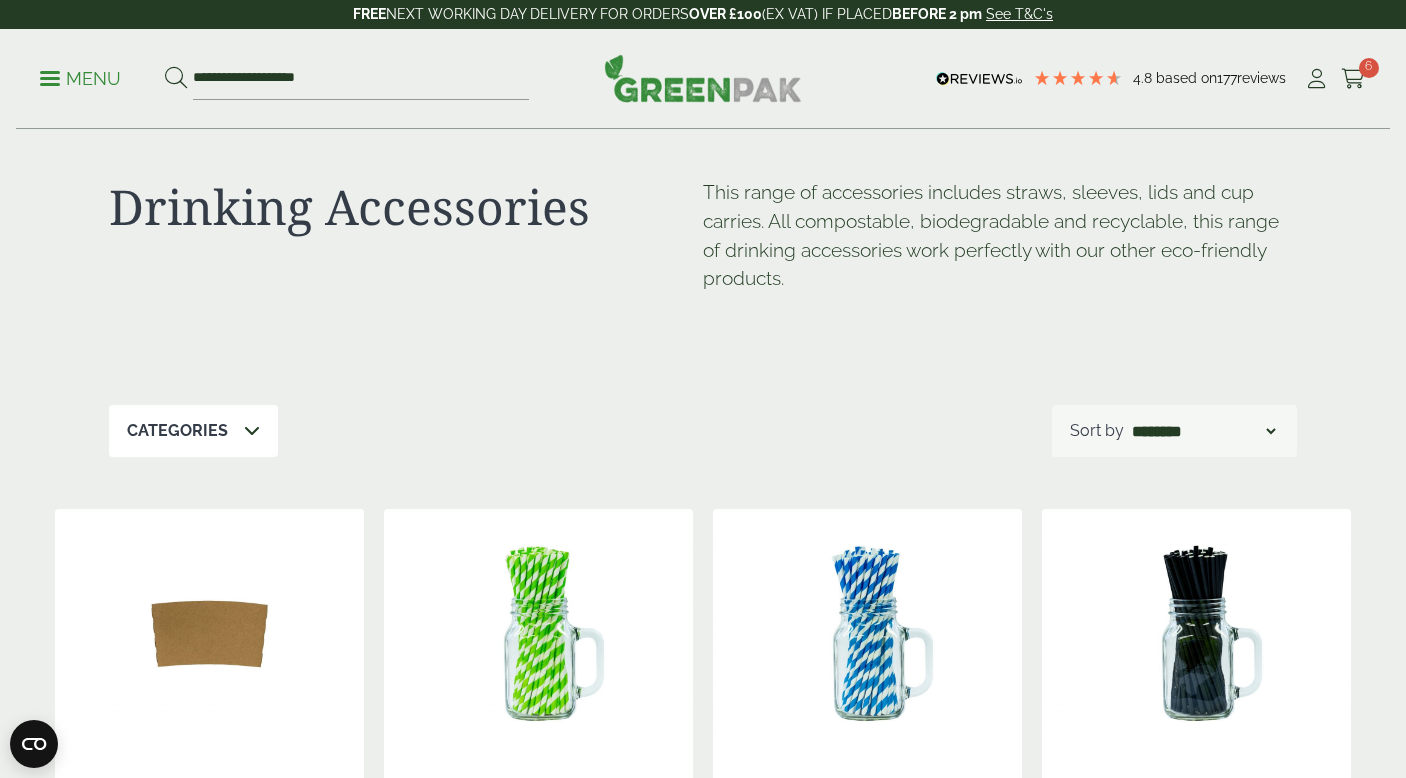scroll, scrollTop: 0, scrollLeft: 0, axis: both 